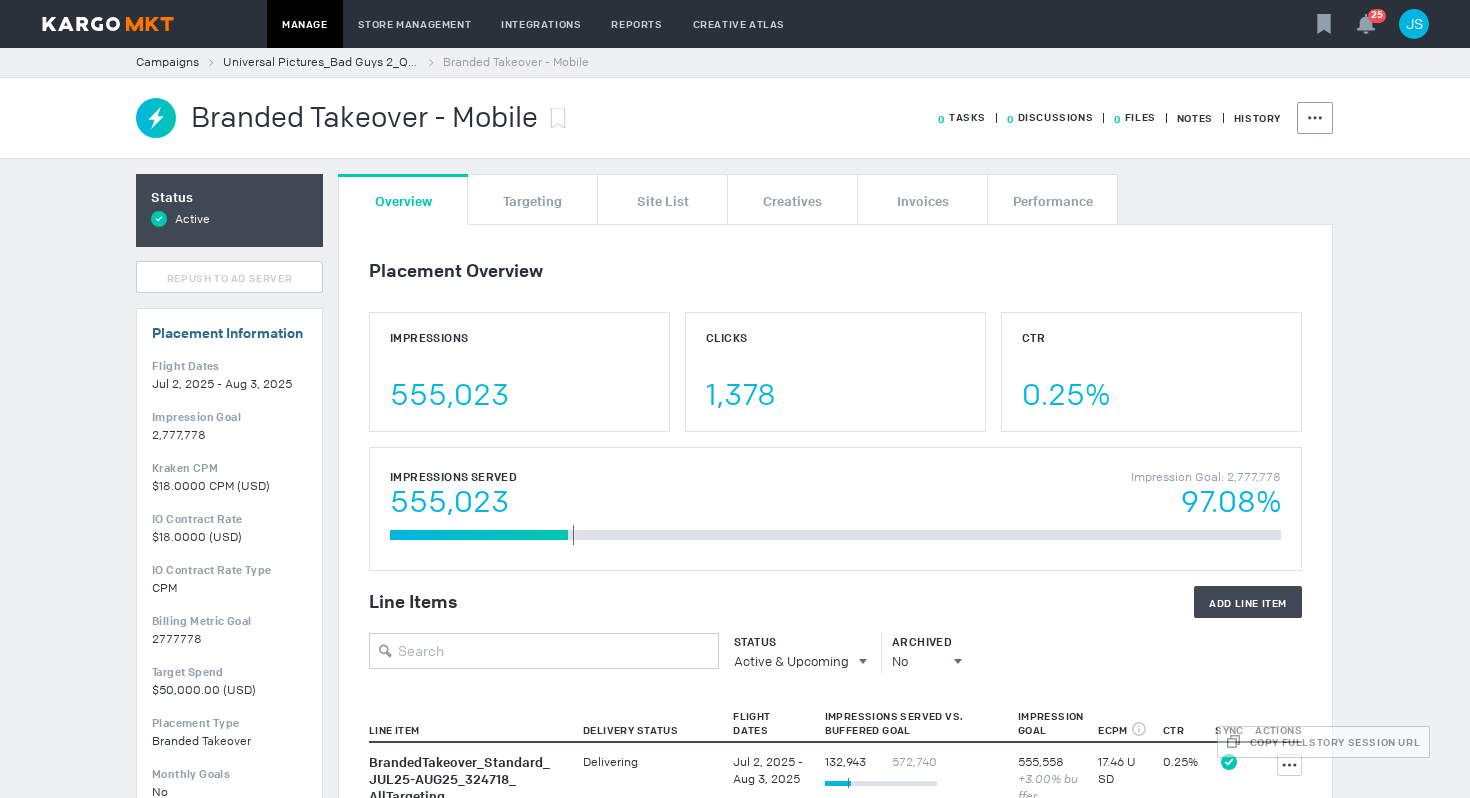 scroll, scrollTop: 0, scrollLeft: 0, axis: both 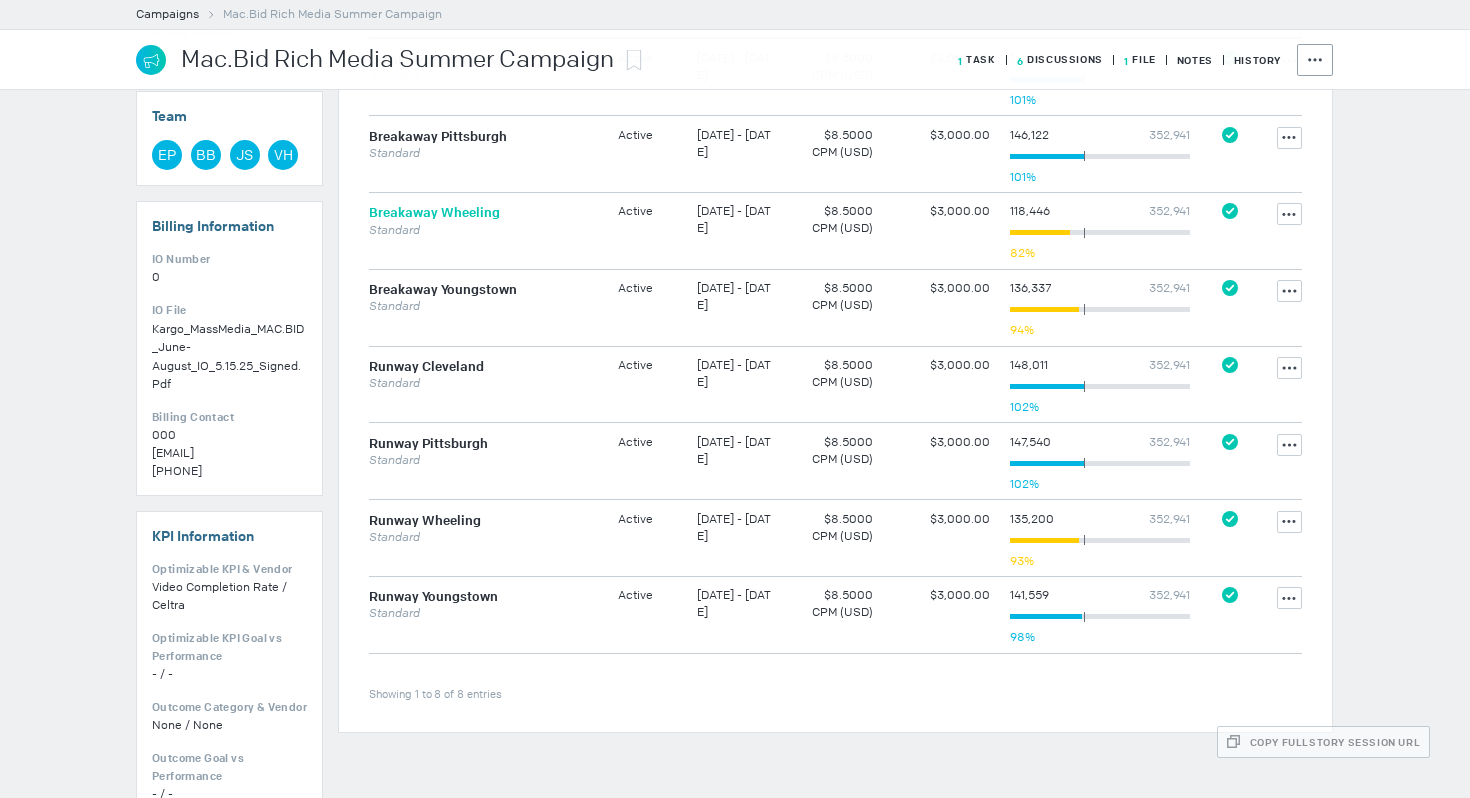 click on "Breakaway Wheeling" at bounding box center [434, 213] 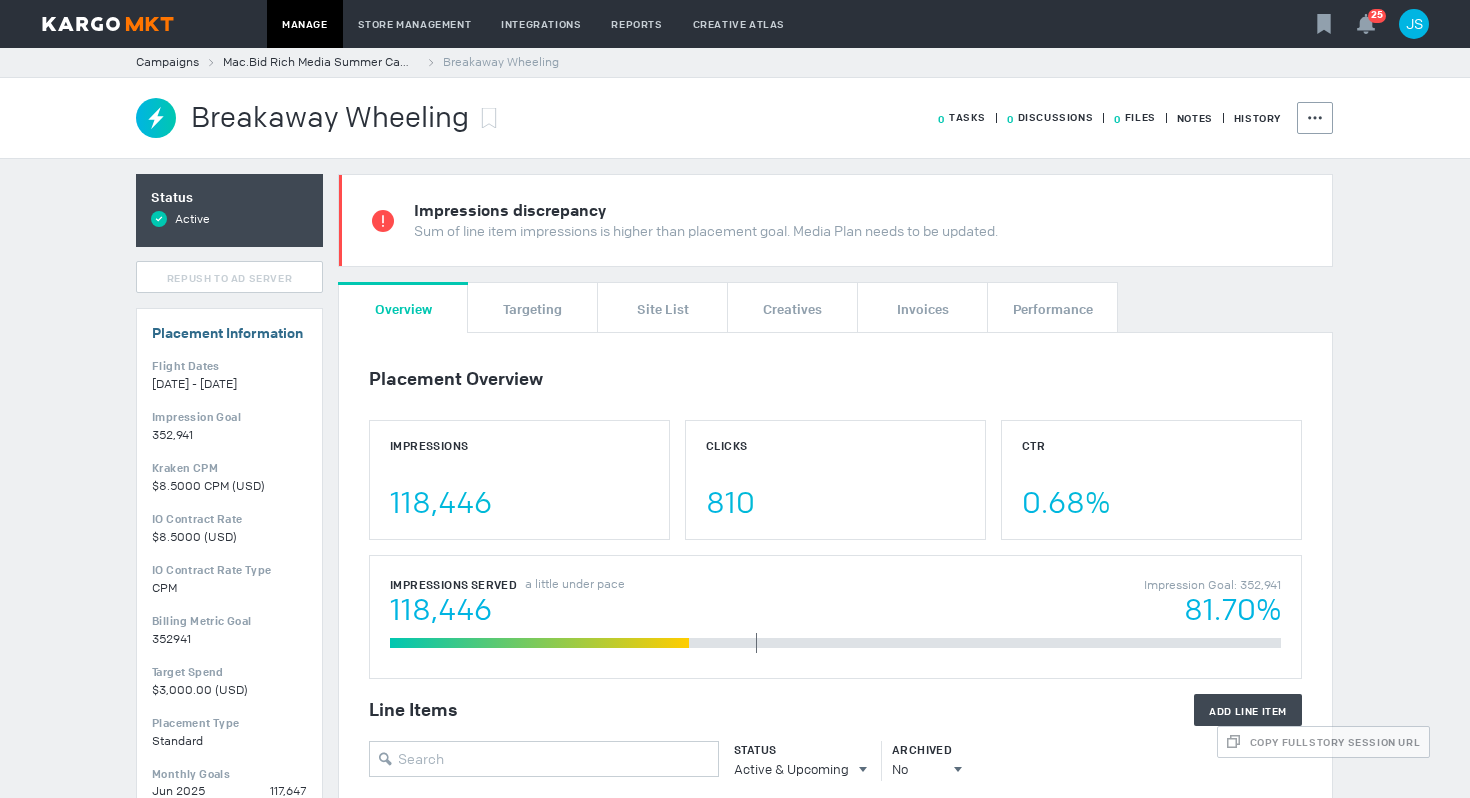 scroll, scrollTop: 661, scrollLeft: 0, axis: vertical 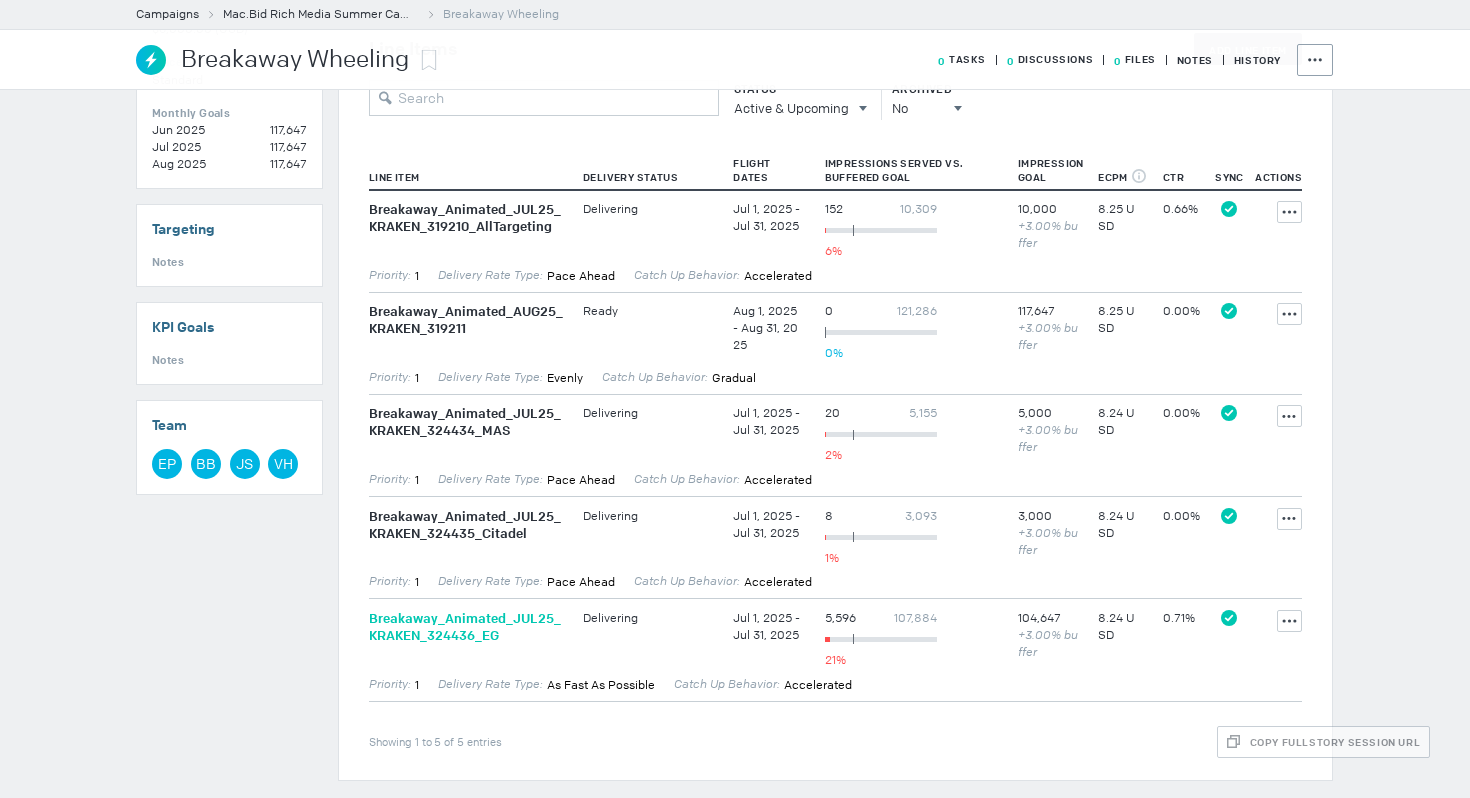 click on "Breakaway_ Animated_ JUL25_ KRAKEN_ 324436_ EG" at bounding box center [466, 627] 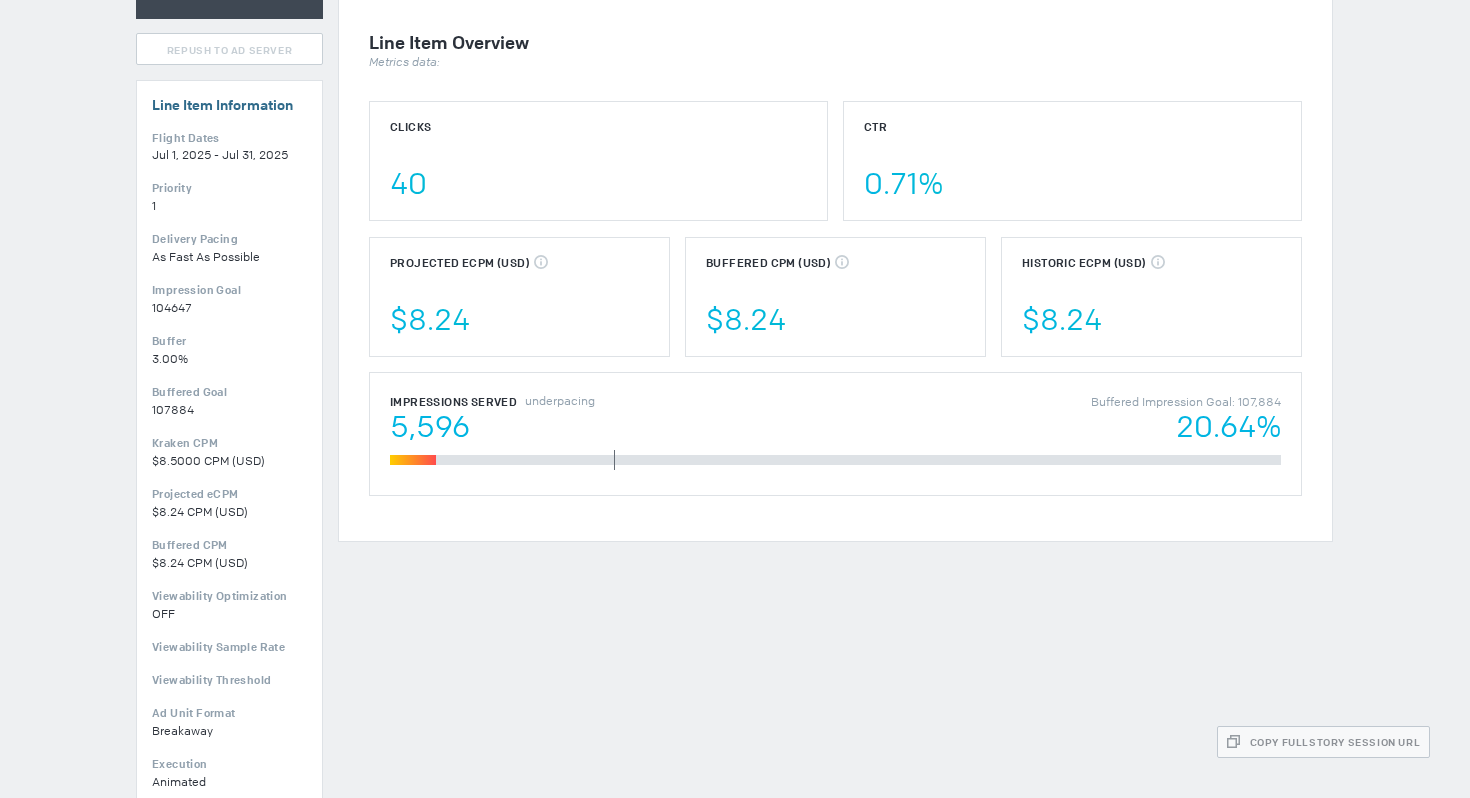 scroll, scrollTop: 0, scrollLeft: 0, axis: both 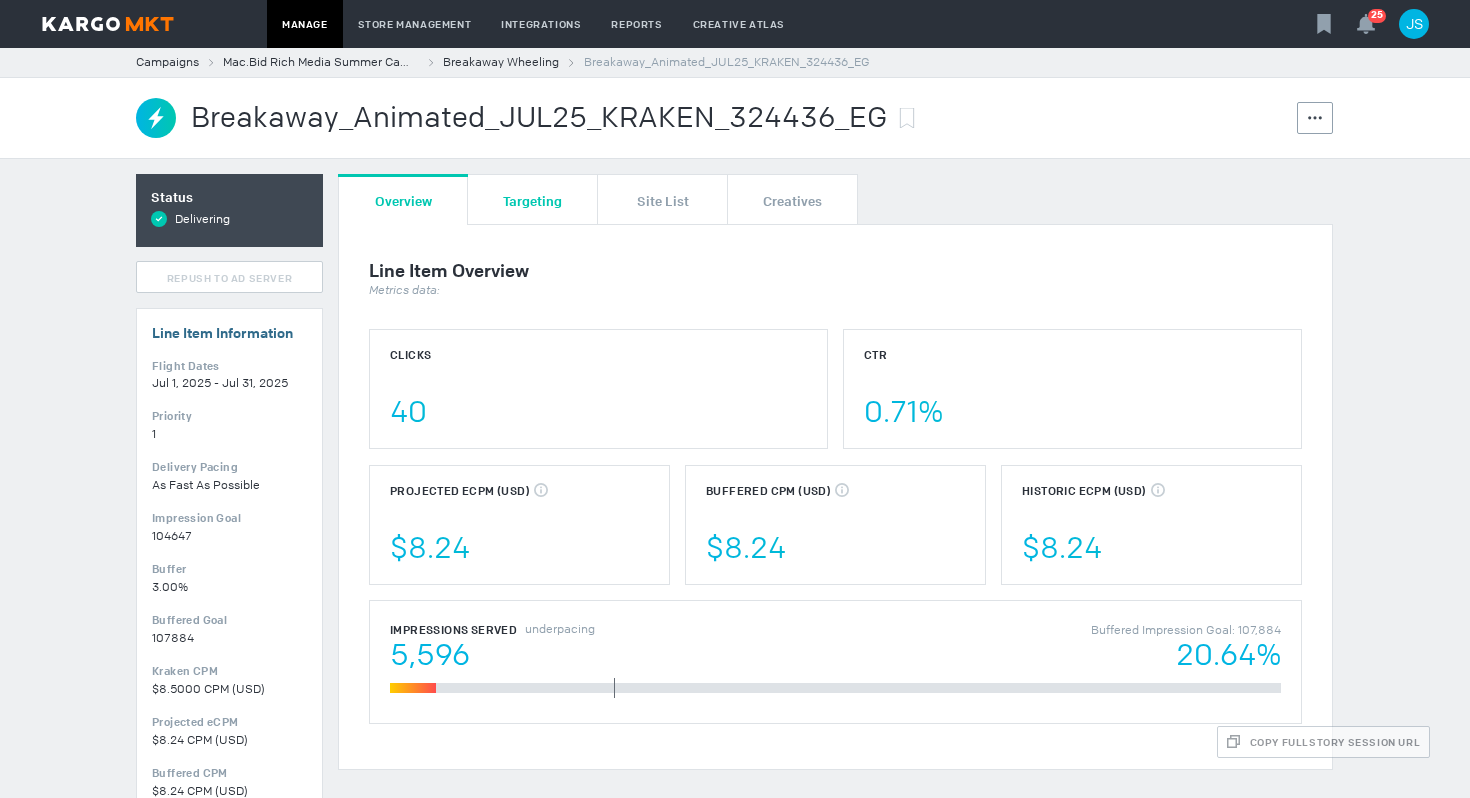 click on "Targeting" at bounding box center (532, 200) 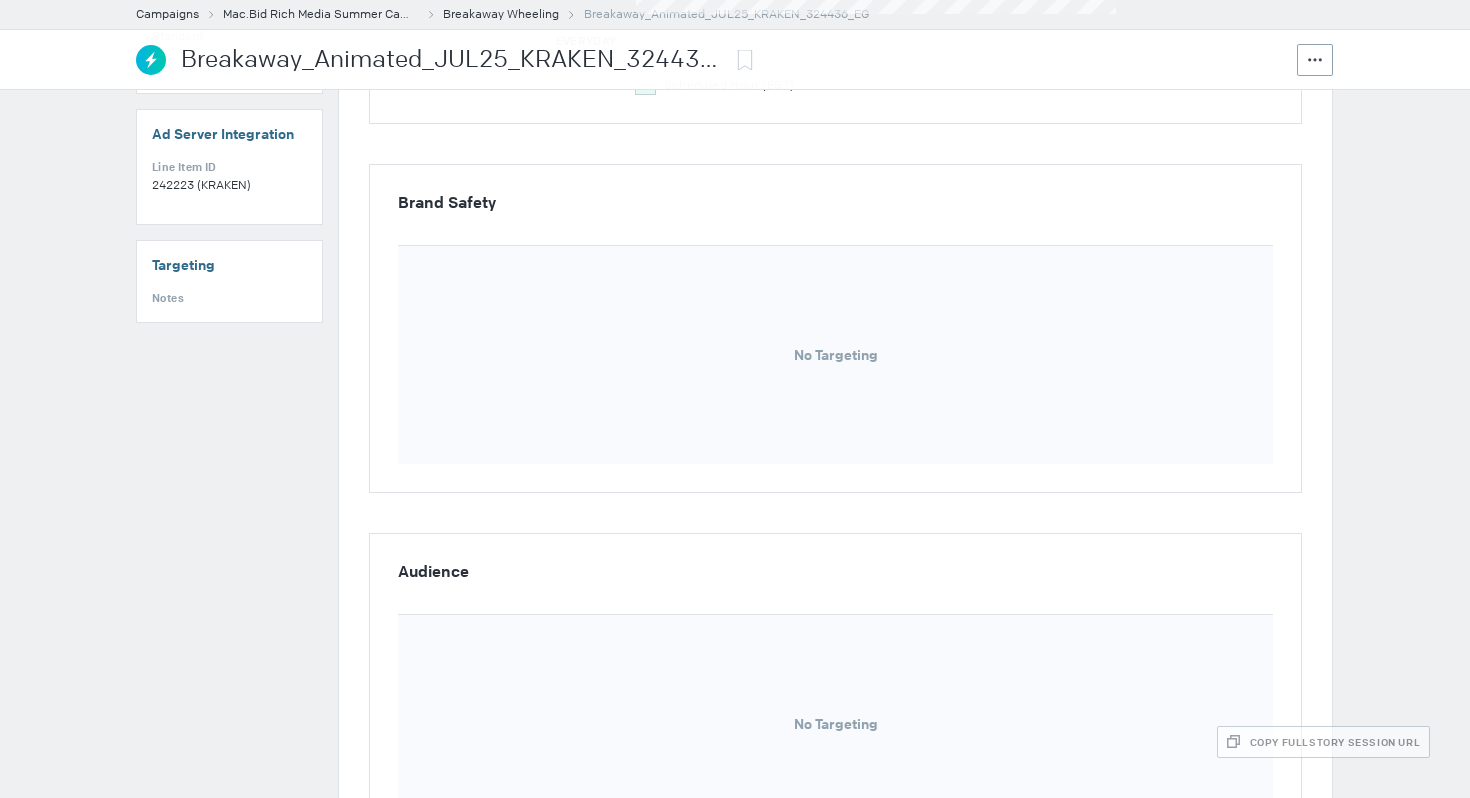 scroll, scrollTop: 0, scrollLeft: 0, axis: both 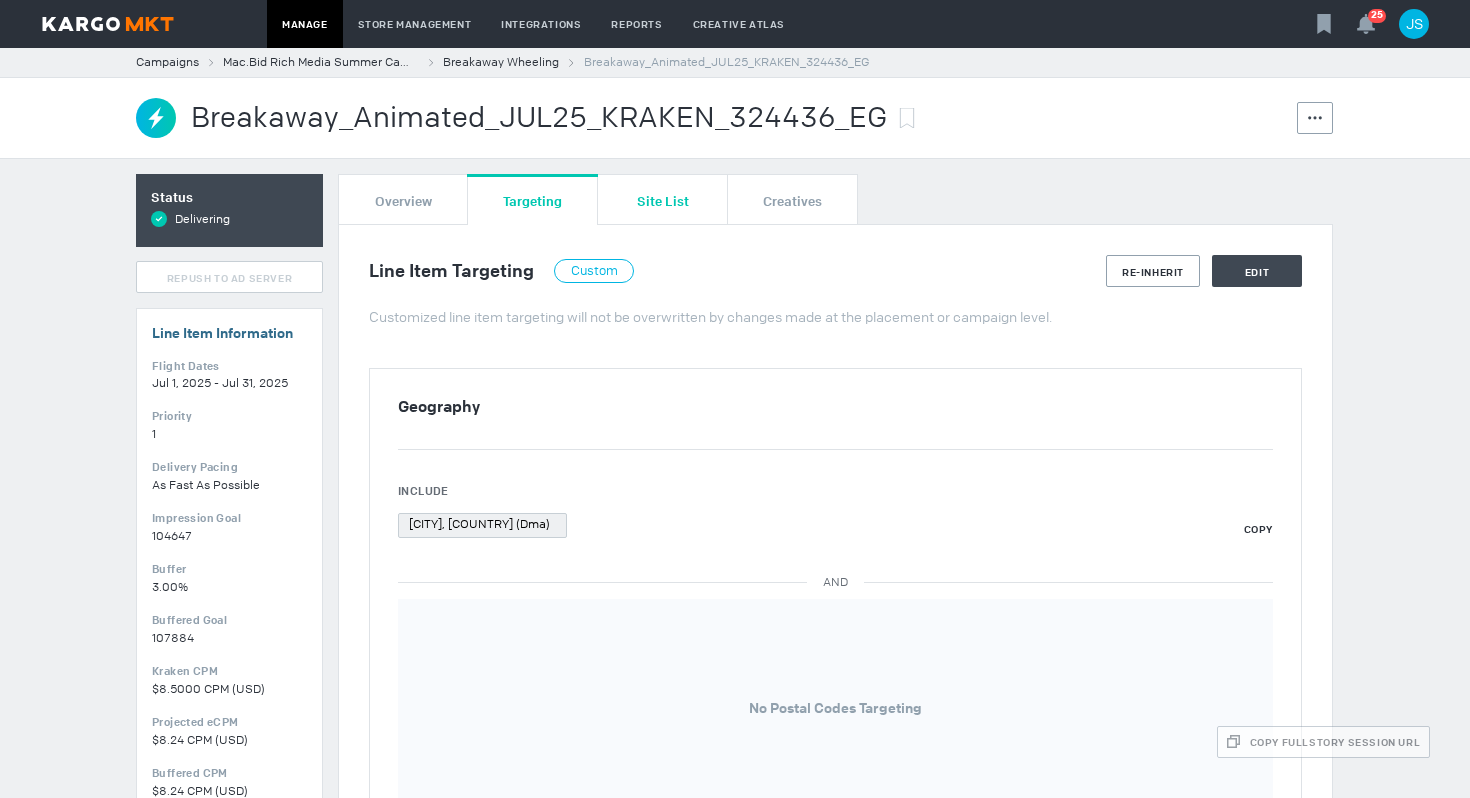 click on "Site List" at bounding box center [663, 200] 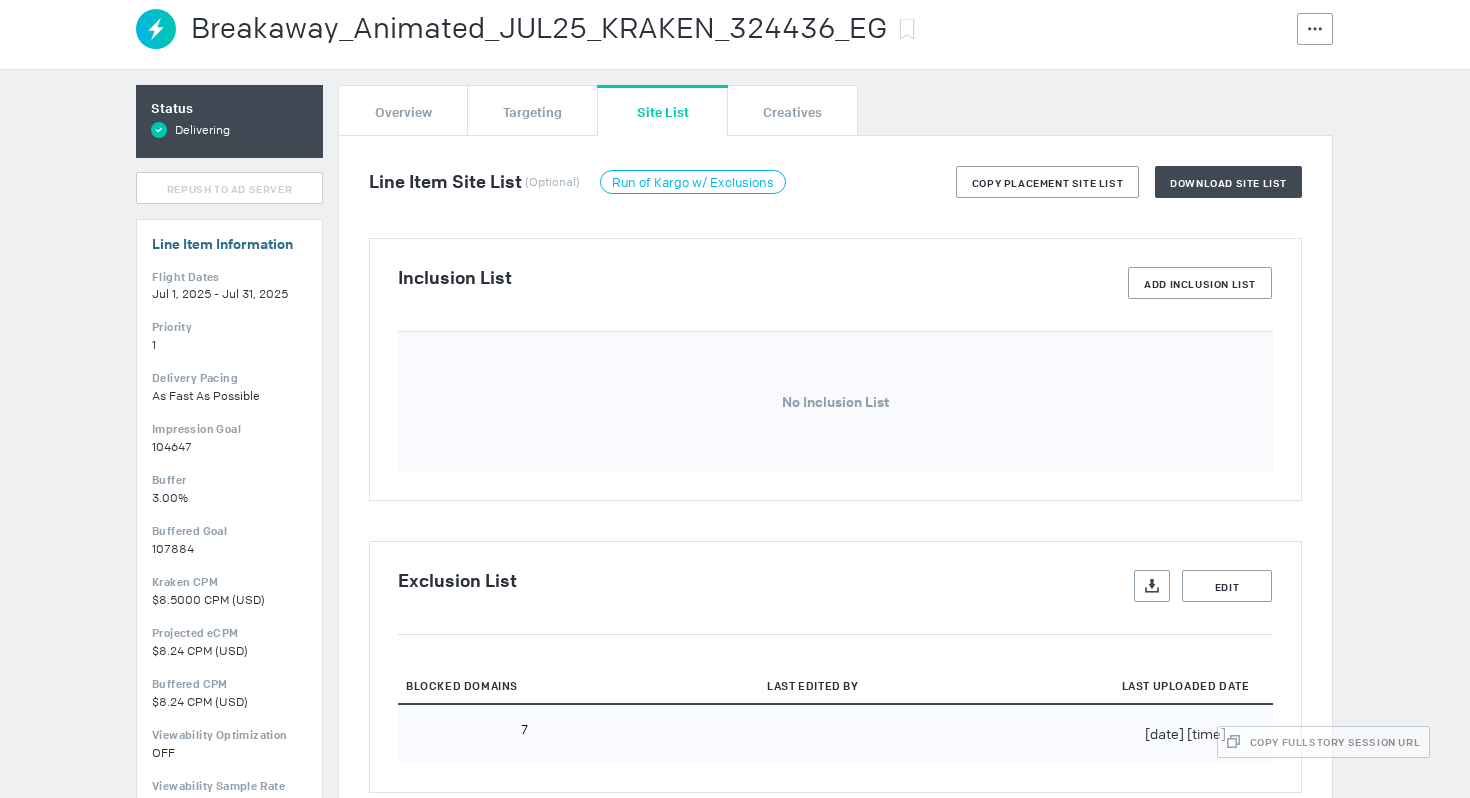 scroll, scrollTop: 0, scrollLeft: 0, axis: both 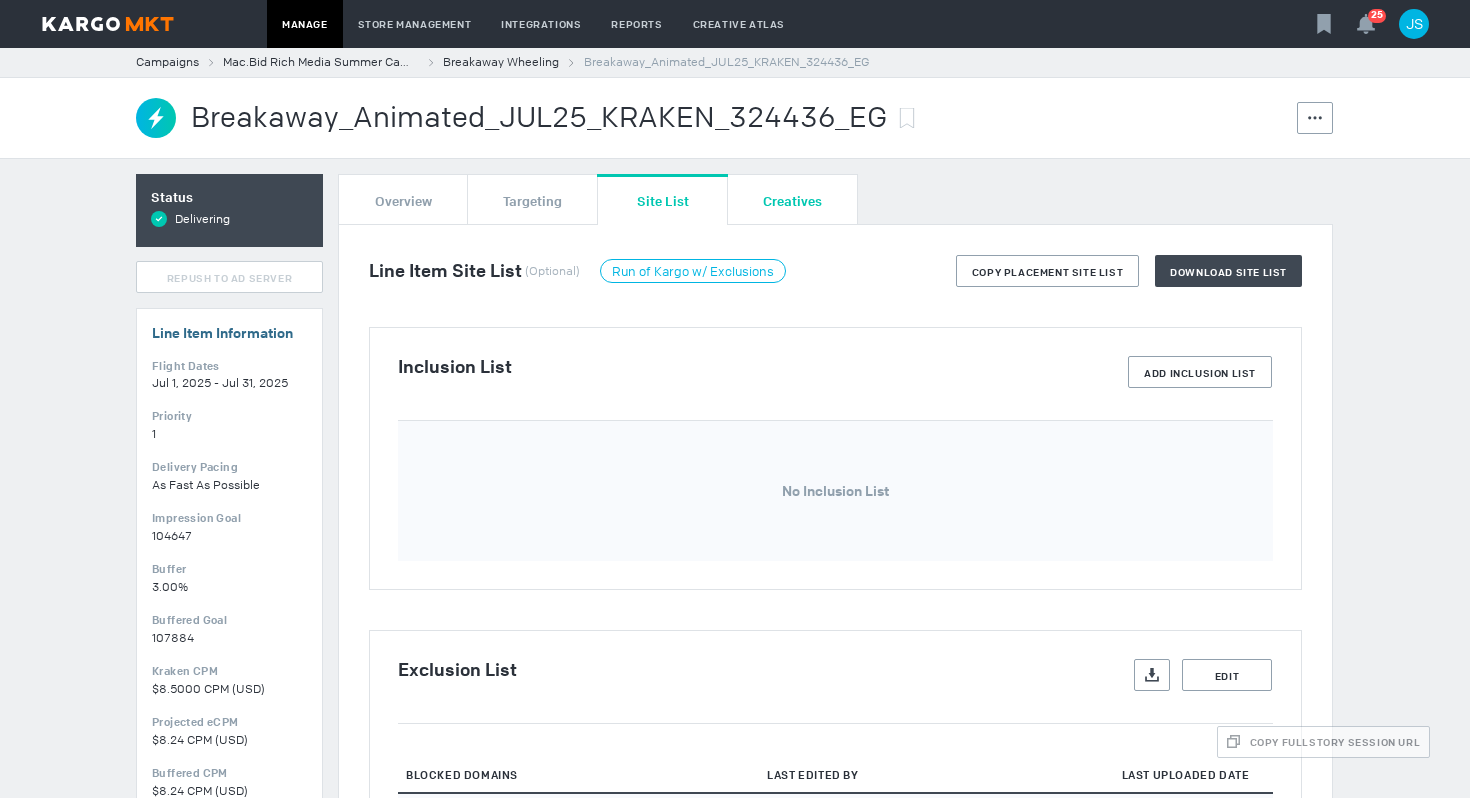 click on "Creatives" at bounding box center (792, 200) 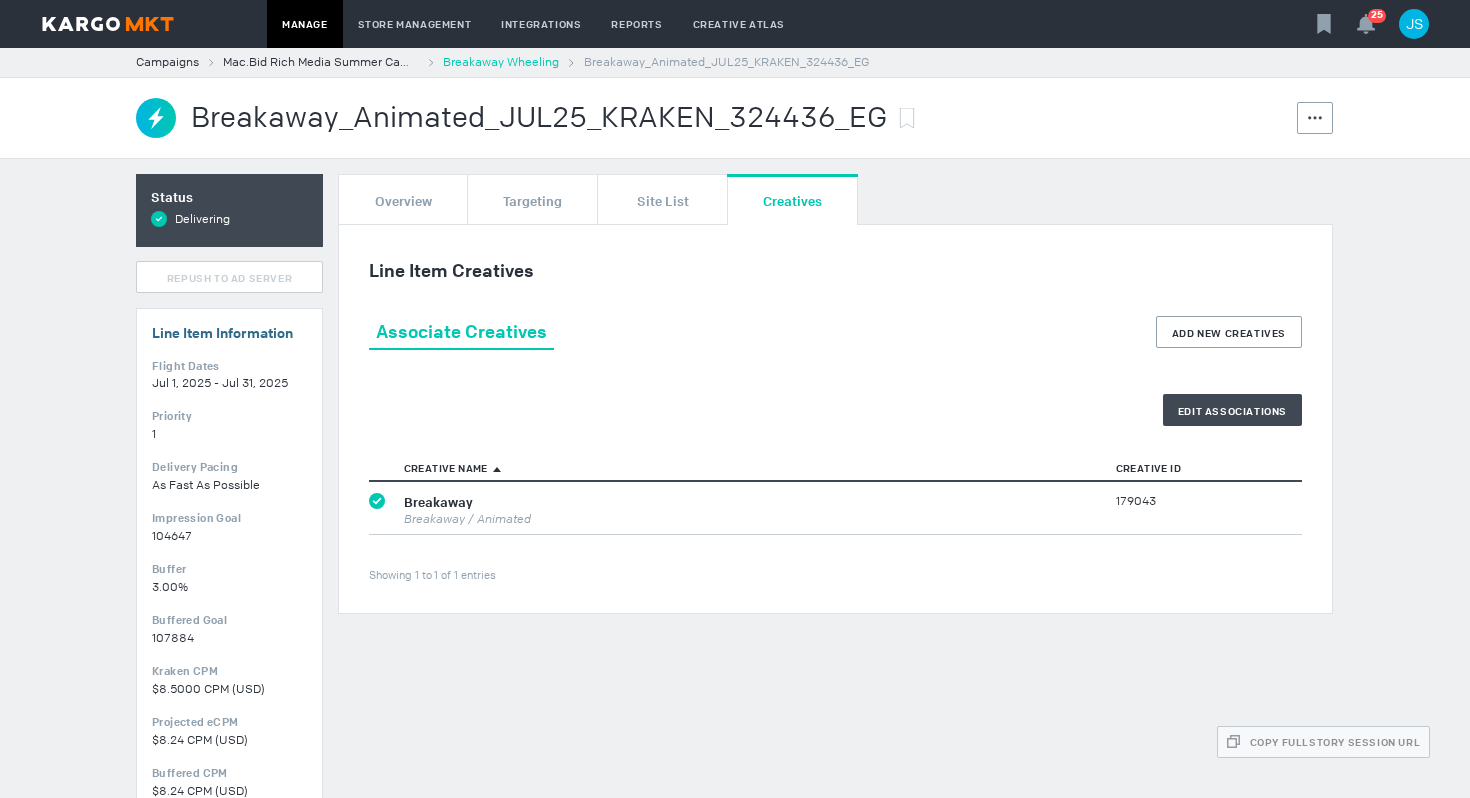 click on "Breakaway Wheeling" at bounding box center (501, 62) 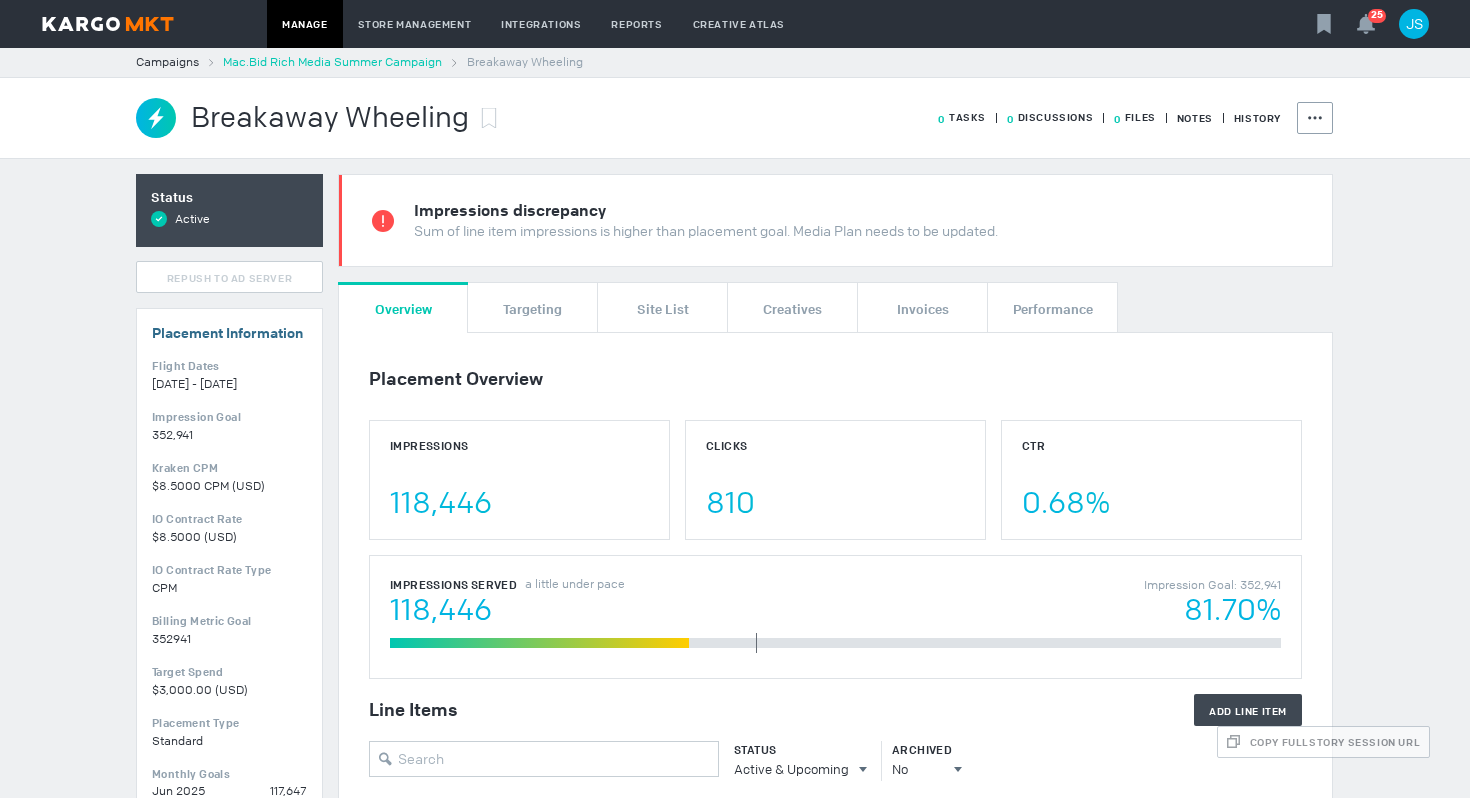 click on "Mac.Bid Rich Media Summer Campaign" at bounding box center [332, 62] 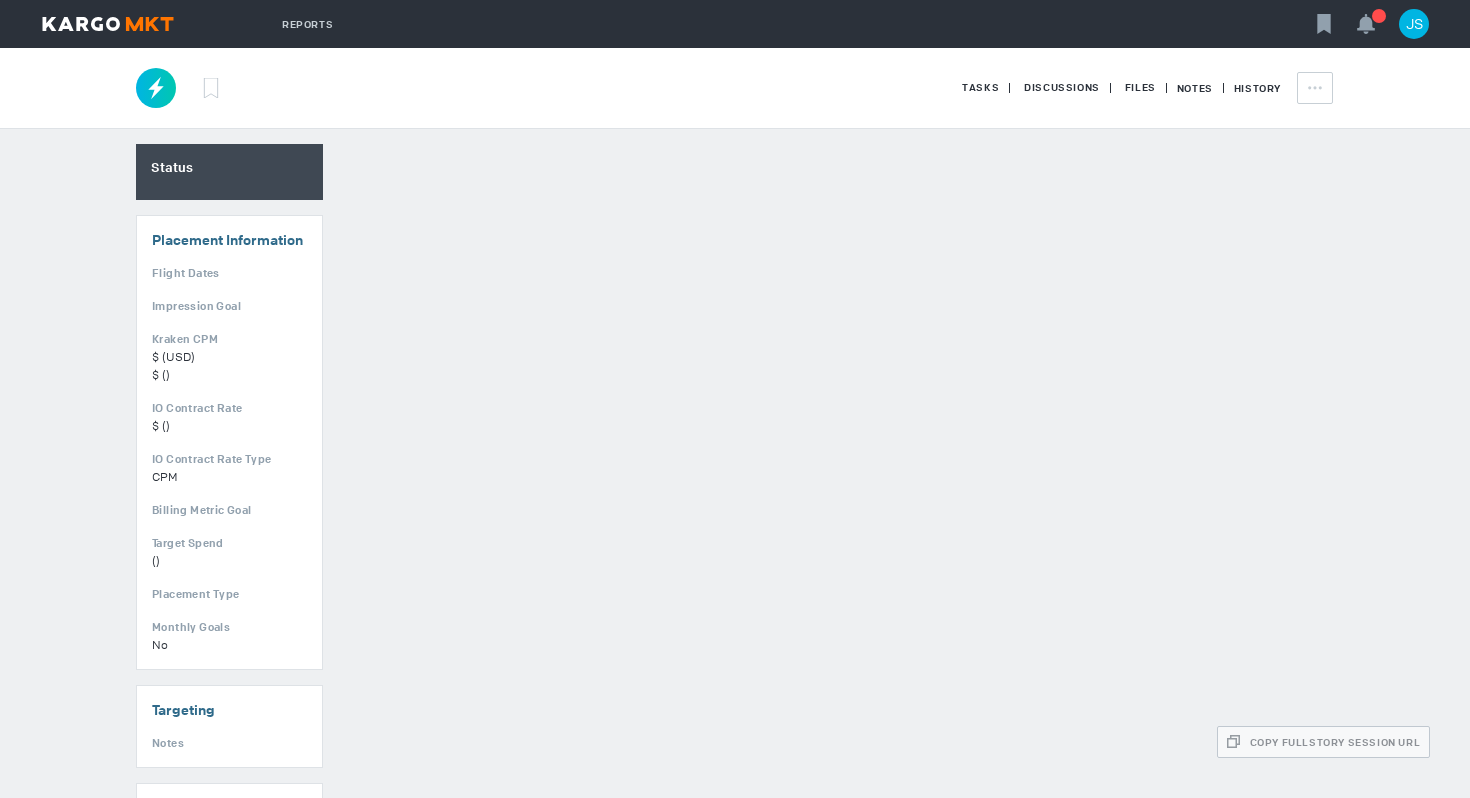 scroll, scrollTop: 0, scrollLeft: 0, axis: both 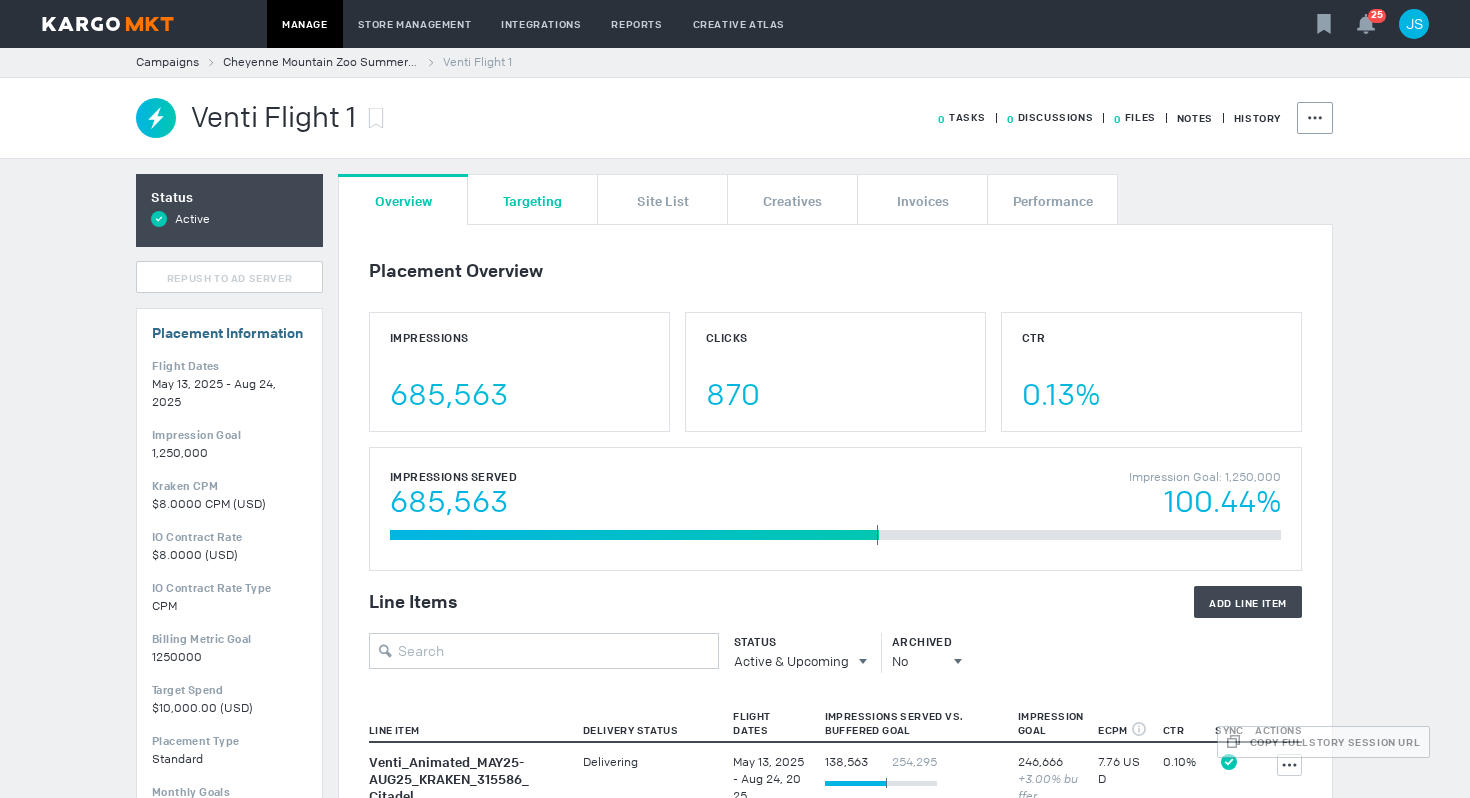 click on "Targeting" at bounding box center [532, 200] 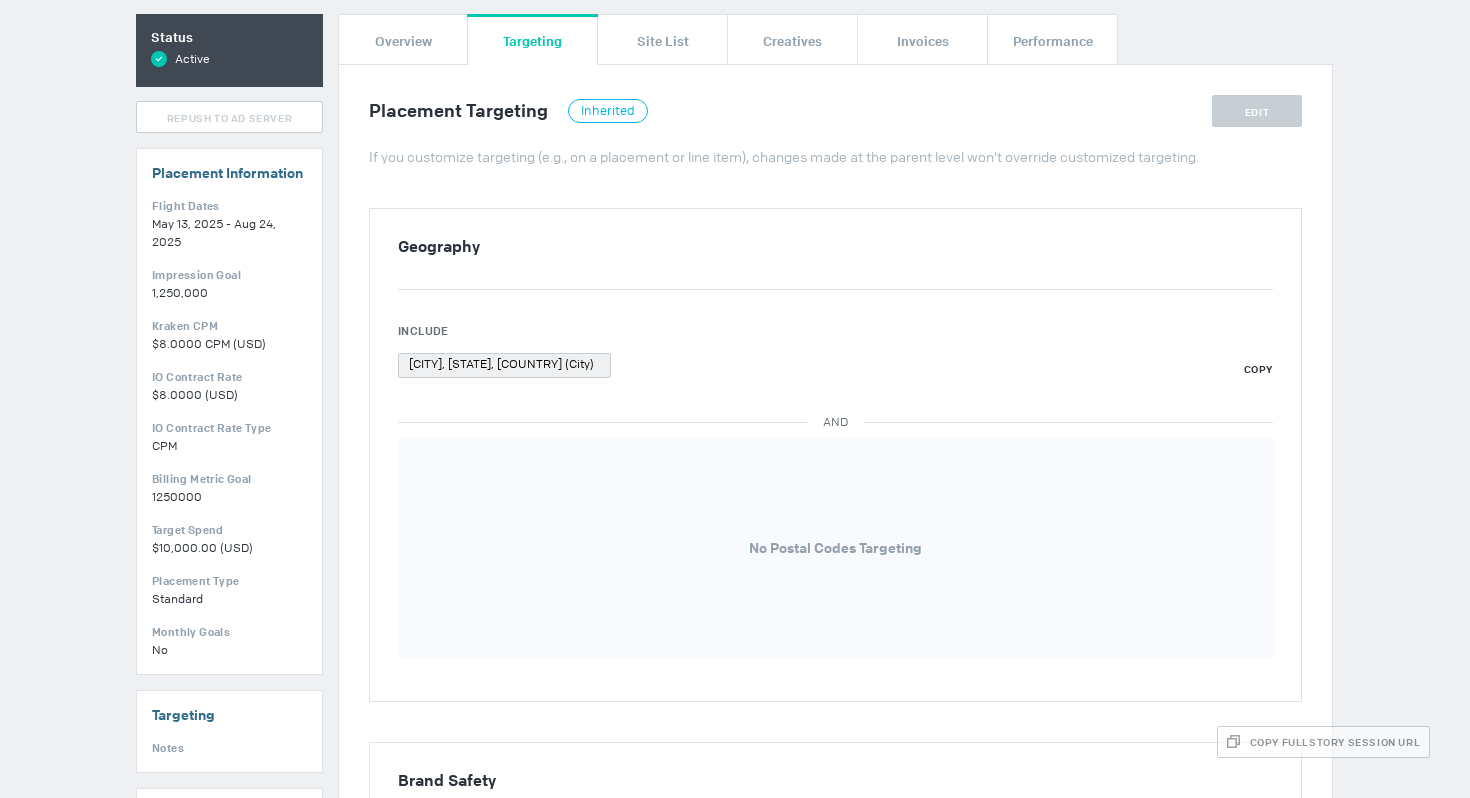 scroll, scrollTop: 0, scrollLeft: 0, axis: both 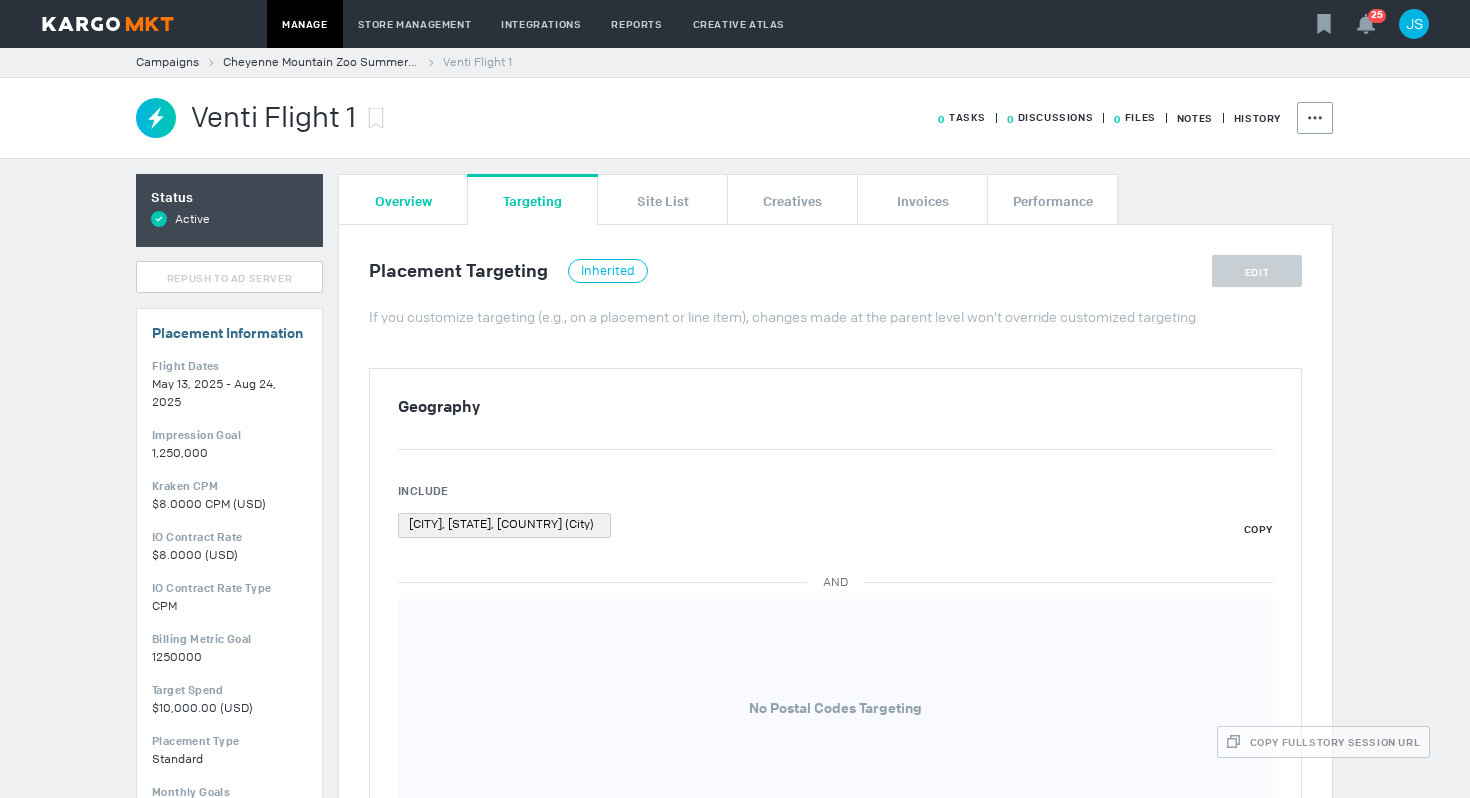 click on "Overview" at bounding box center [403, 200] 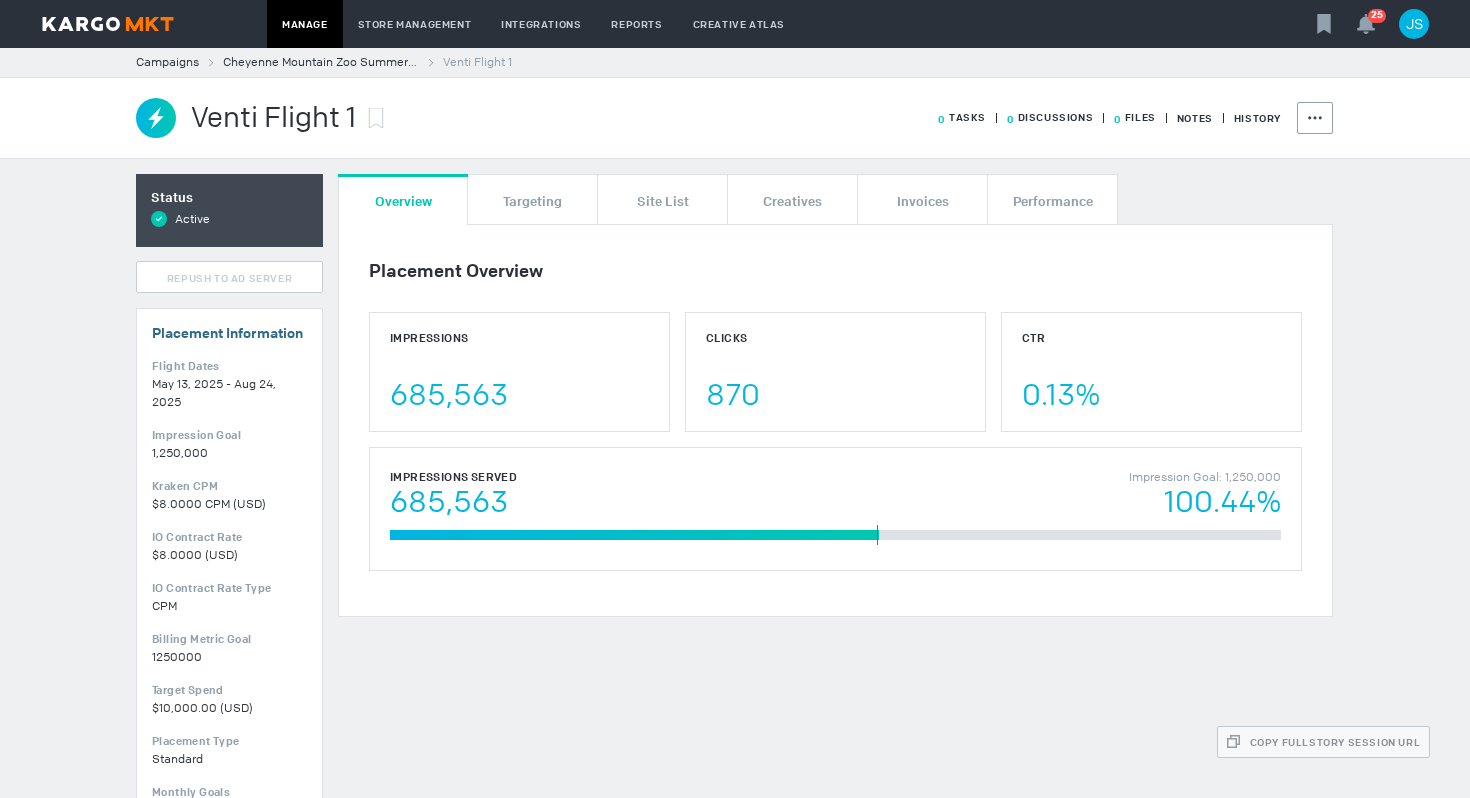 scroll, scrollTop: 353, scrollLeft: 0, axis: vertical 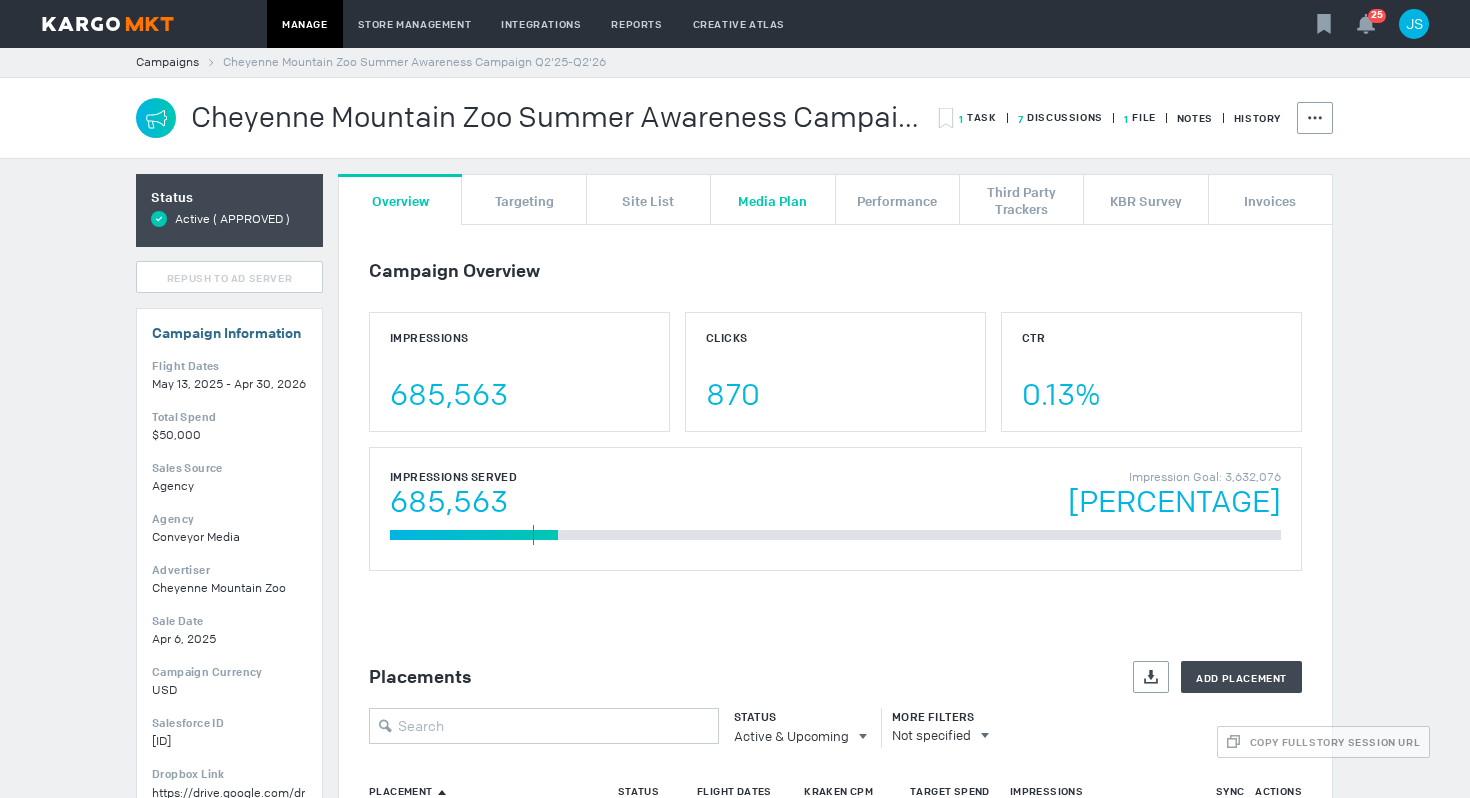 click on "Media Plan" at bounding box center [772, 200] 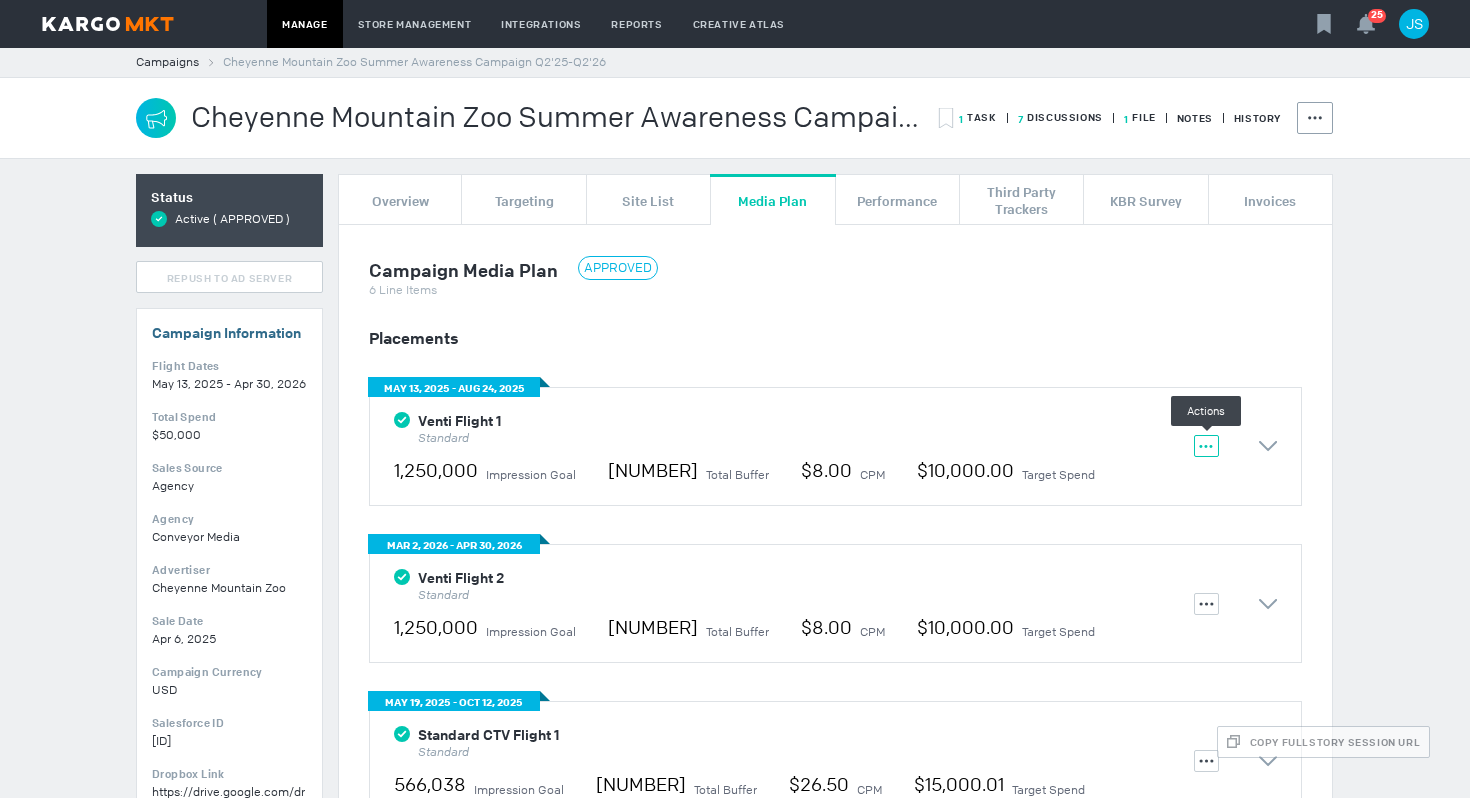 click at bounding box center [1206, 447] 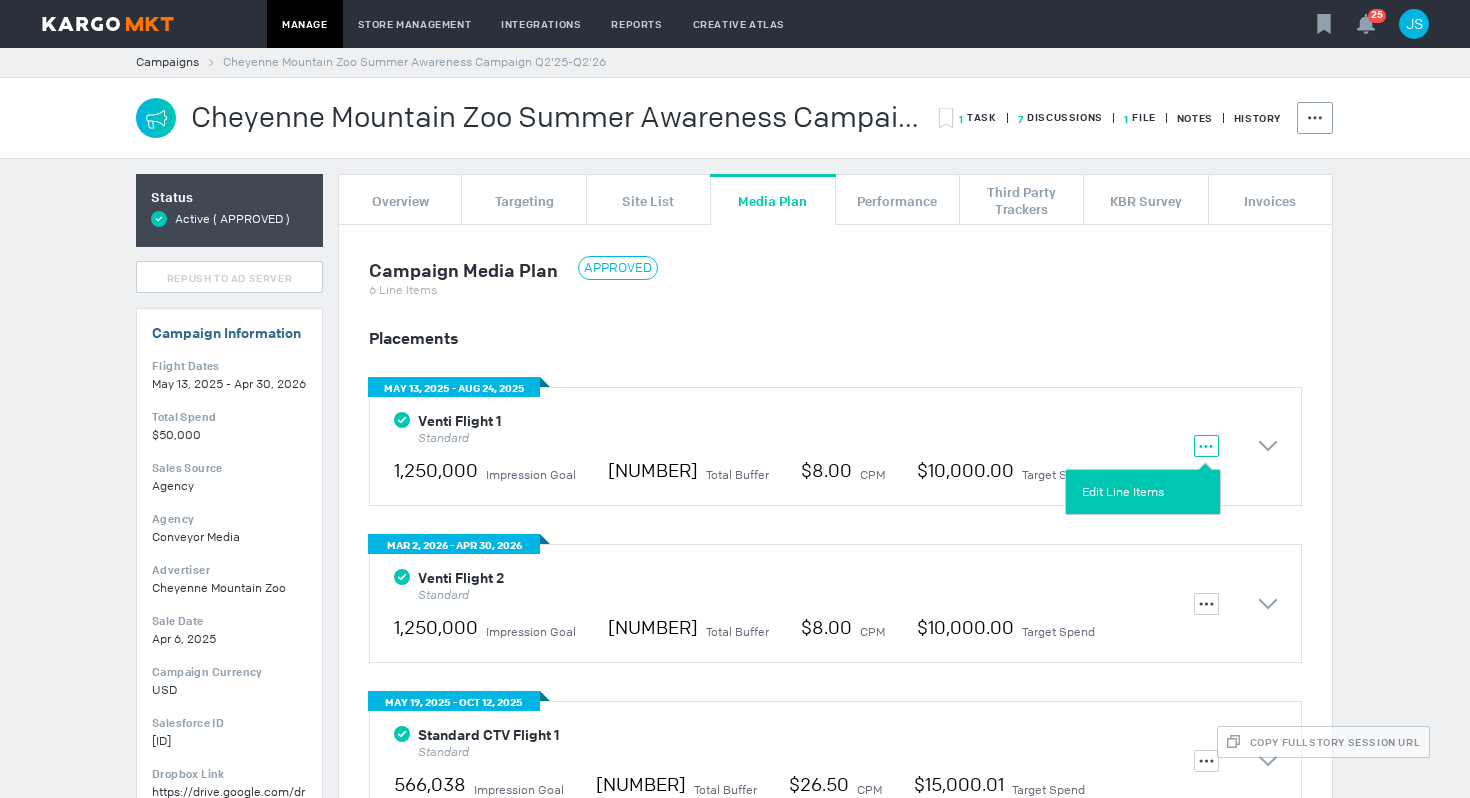 click on "Edit Line Items" at bounding box center (1143, 492) 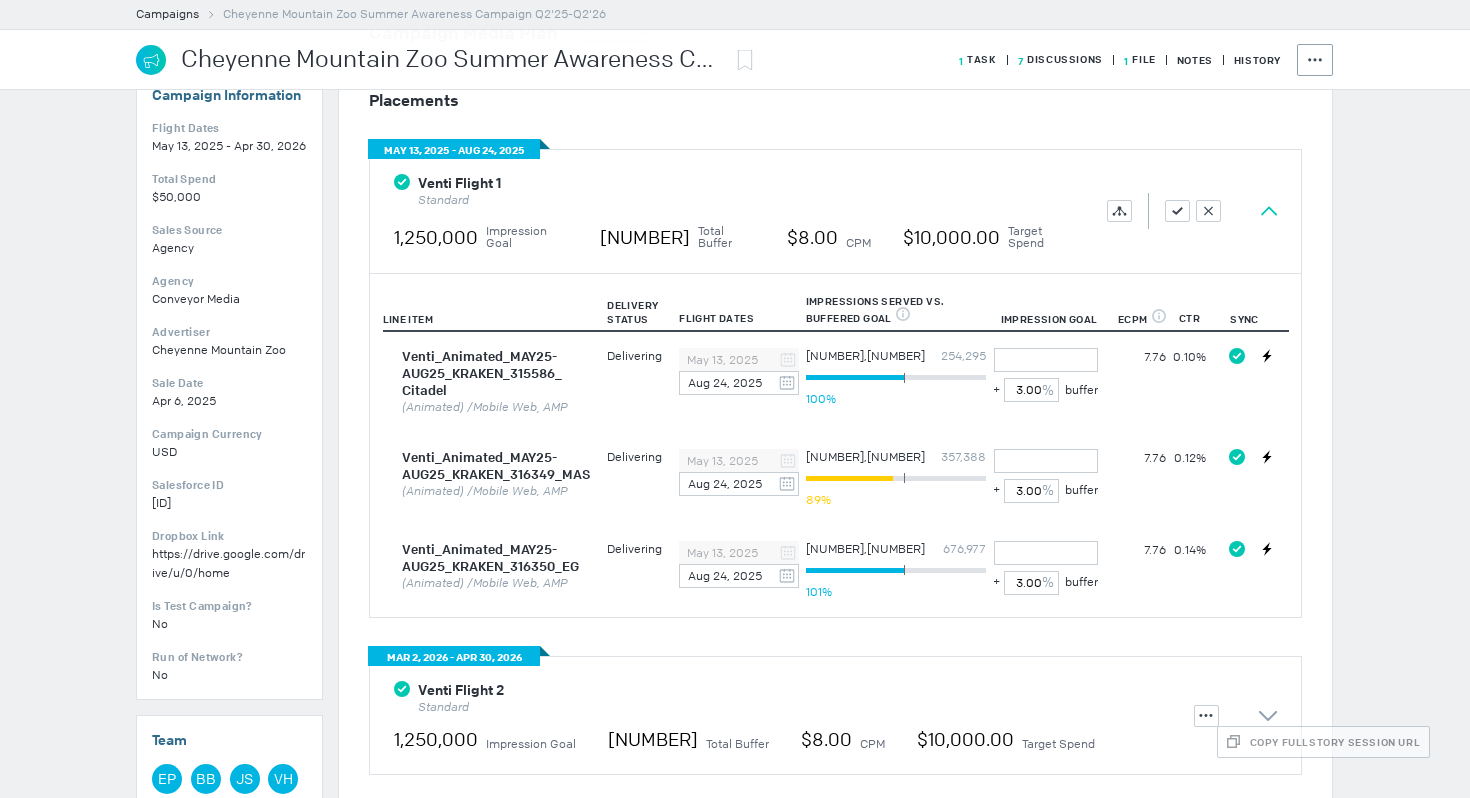 scroll, scrollTop: 209, scrollLeft: 0, axis: vertical 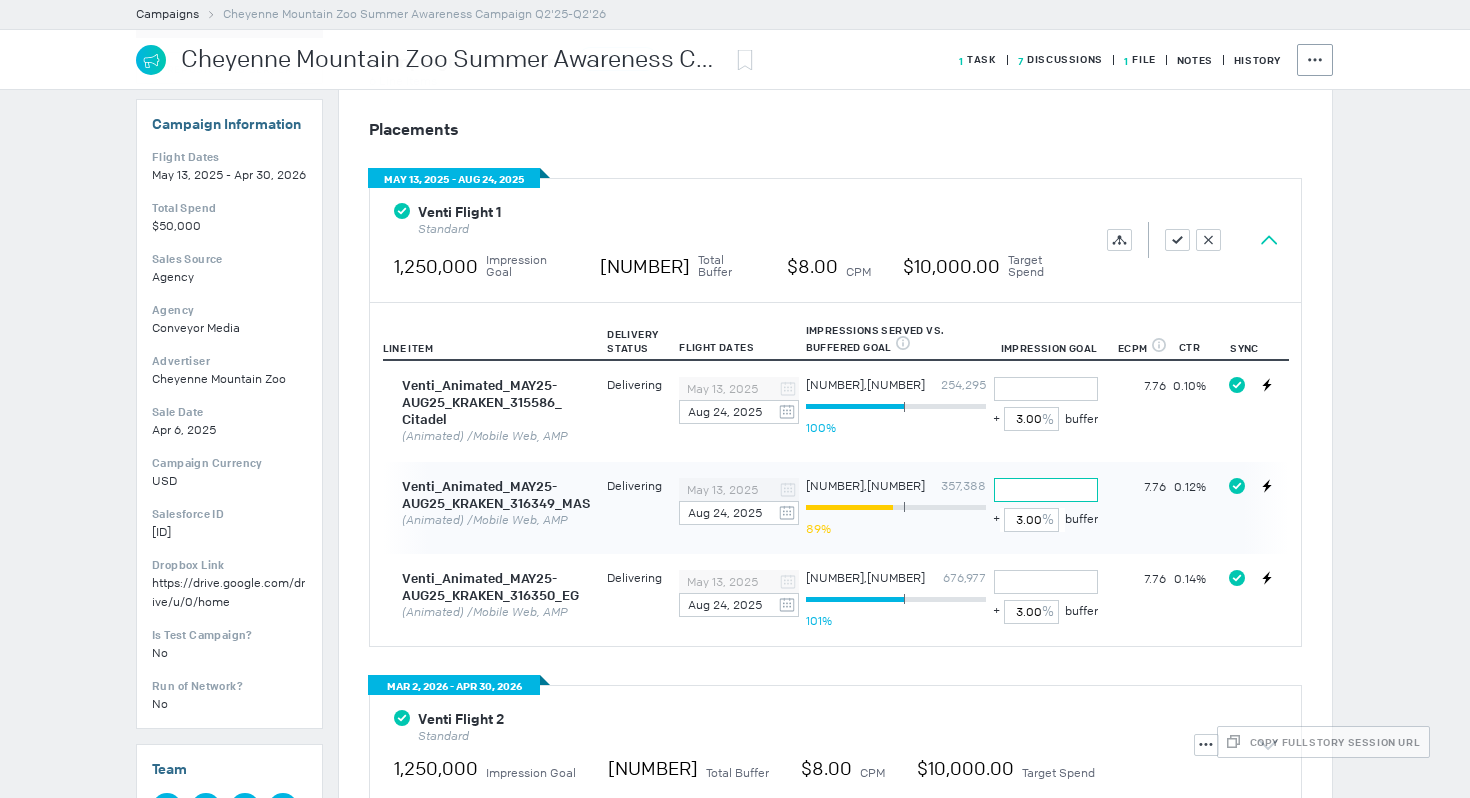 click on "346666" at bounding box center (1046, 389) 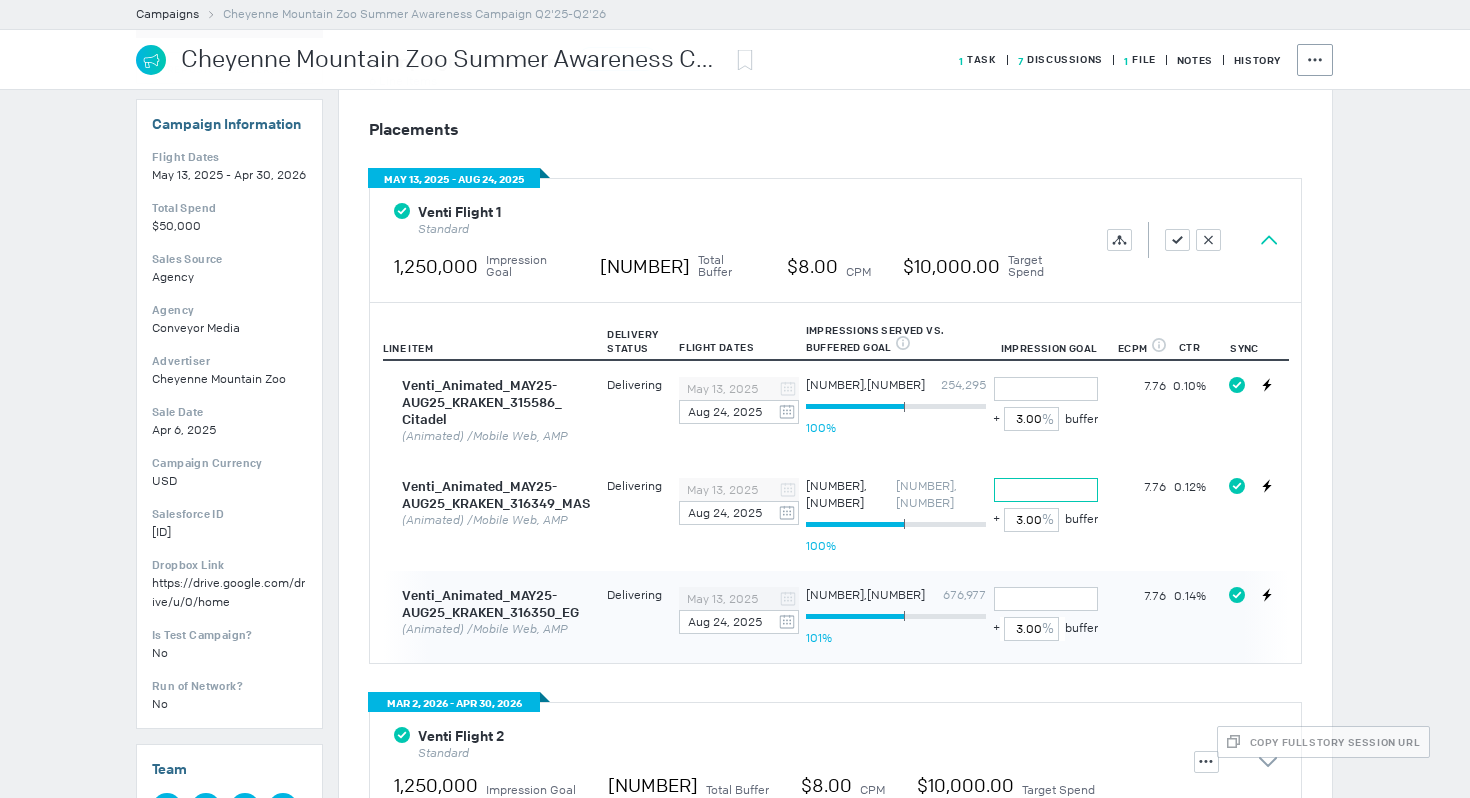 type on "306666" 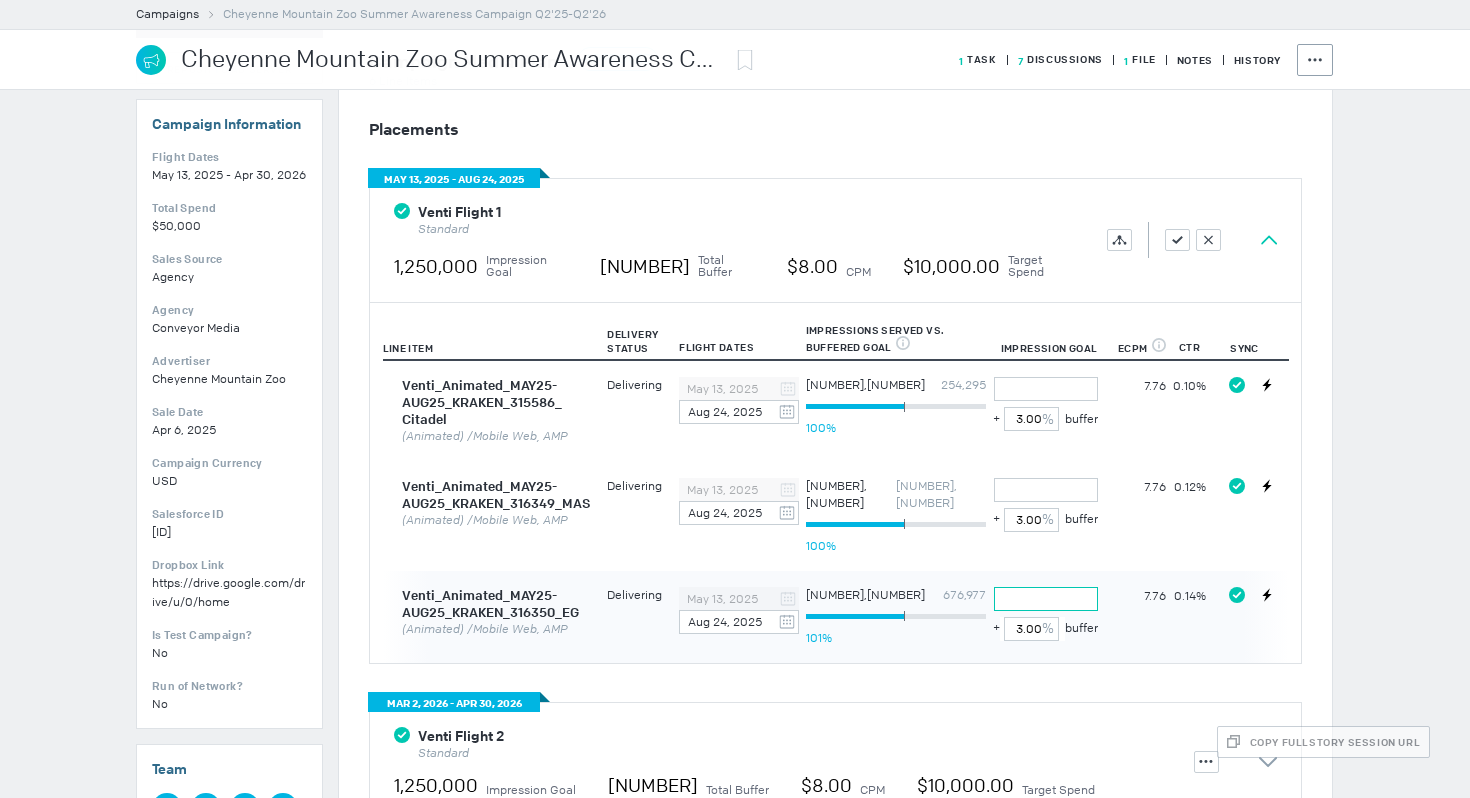 click on "656668" at bounding box center [1046, 389] 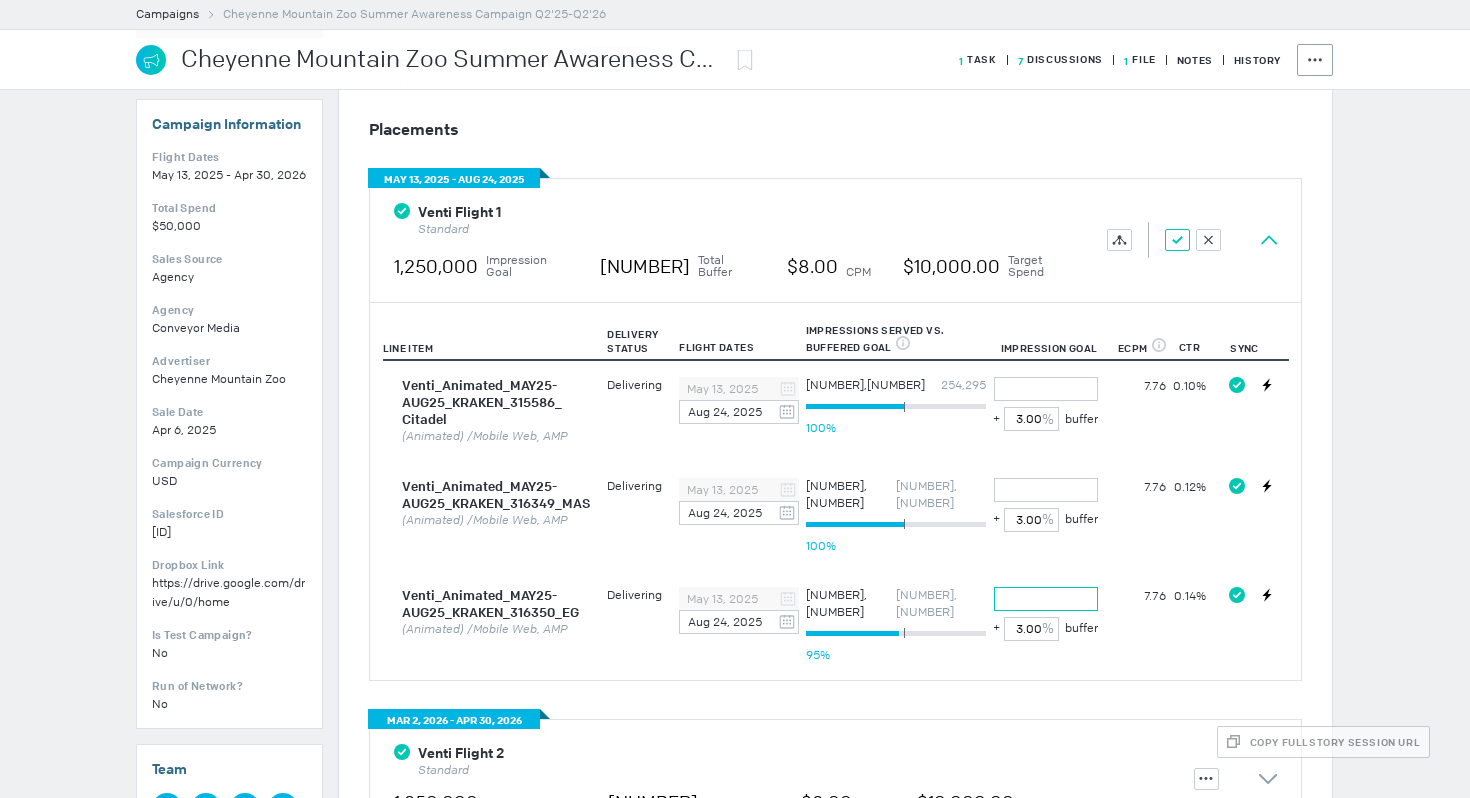 type on "696668" 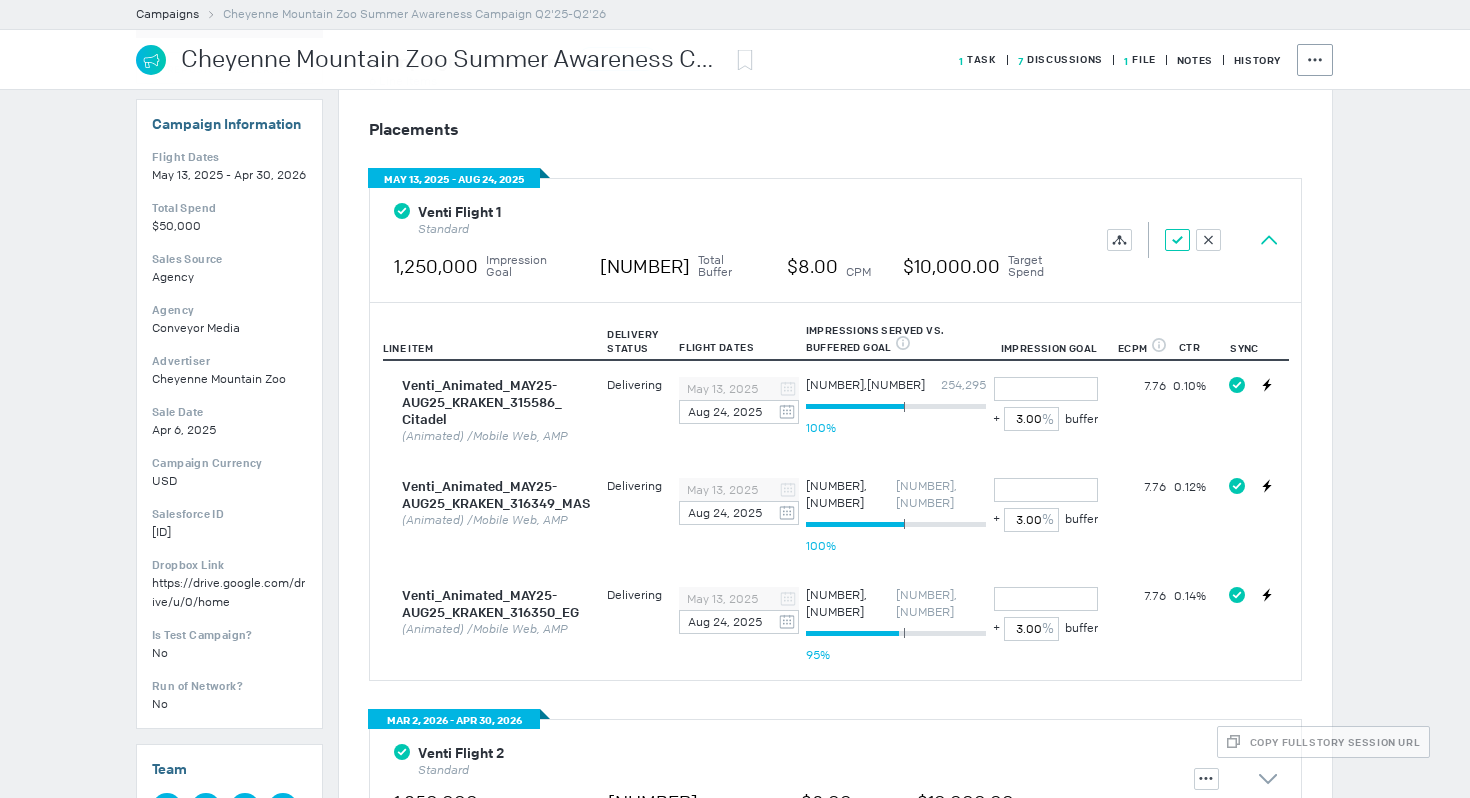 click at bounding box center (1119, 240) 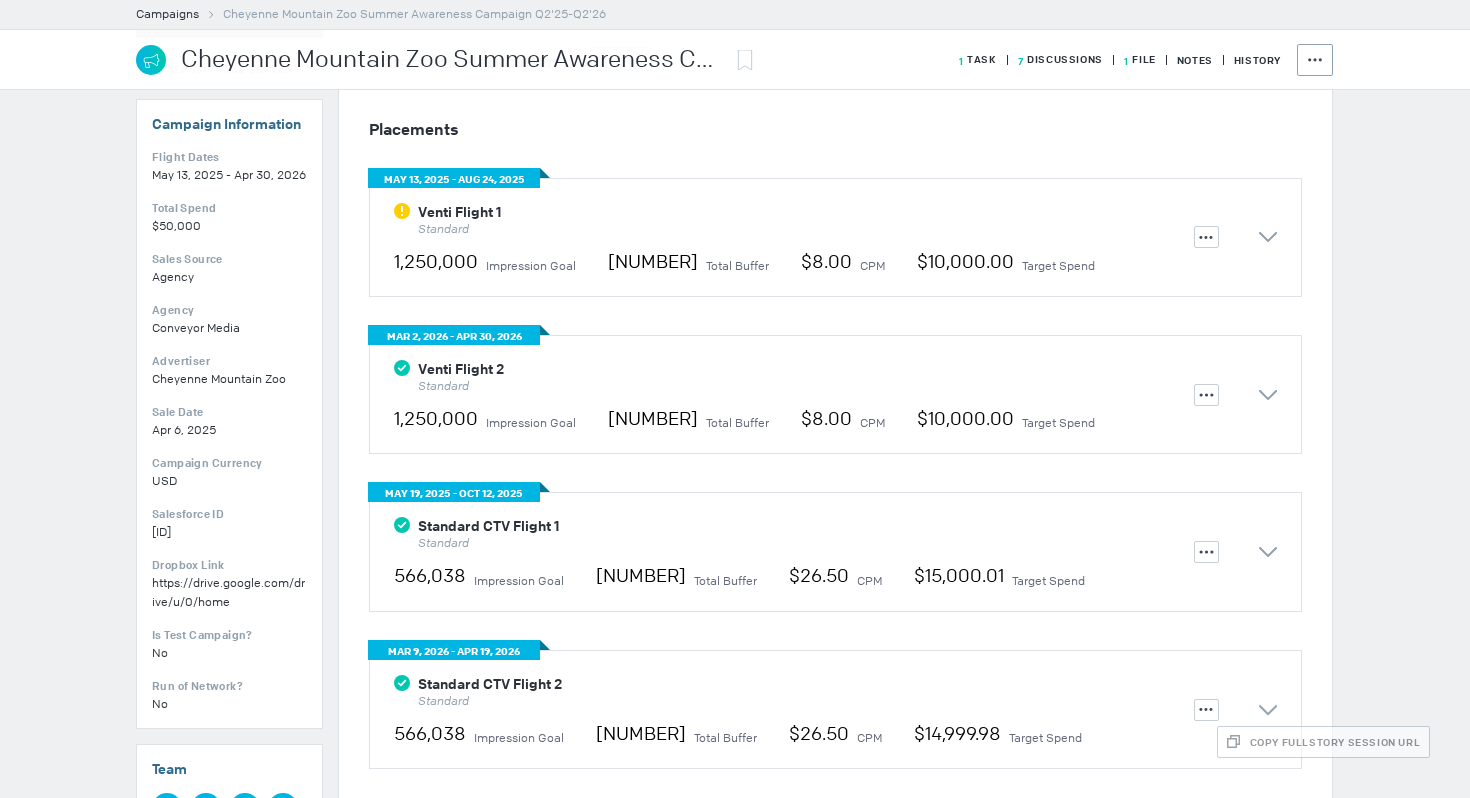 click at bounding box center (1268, 237) 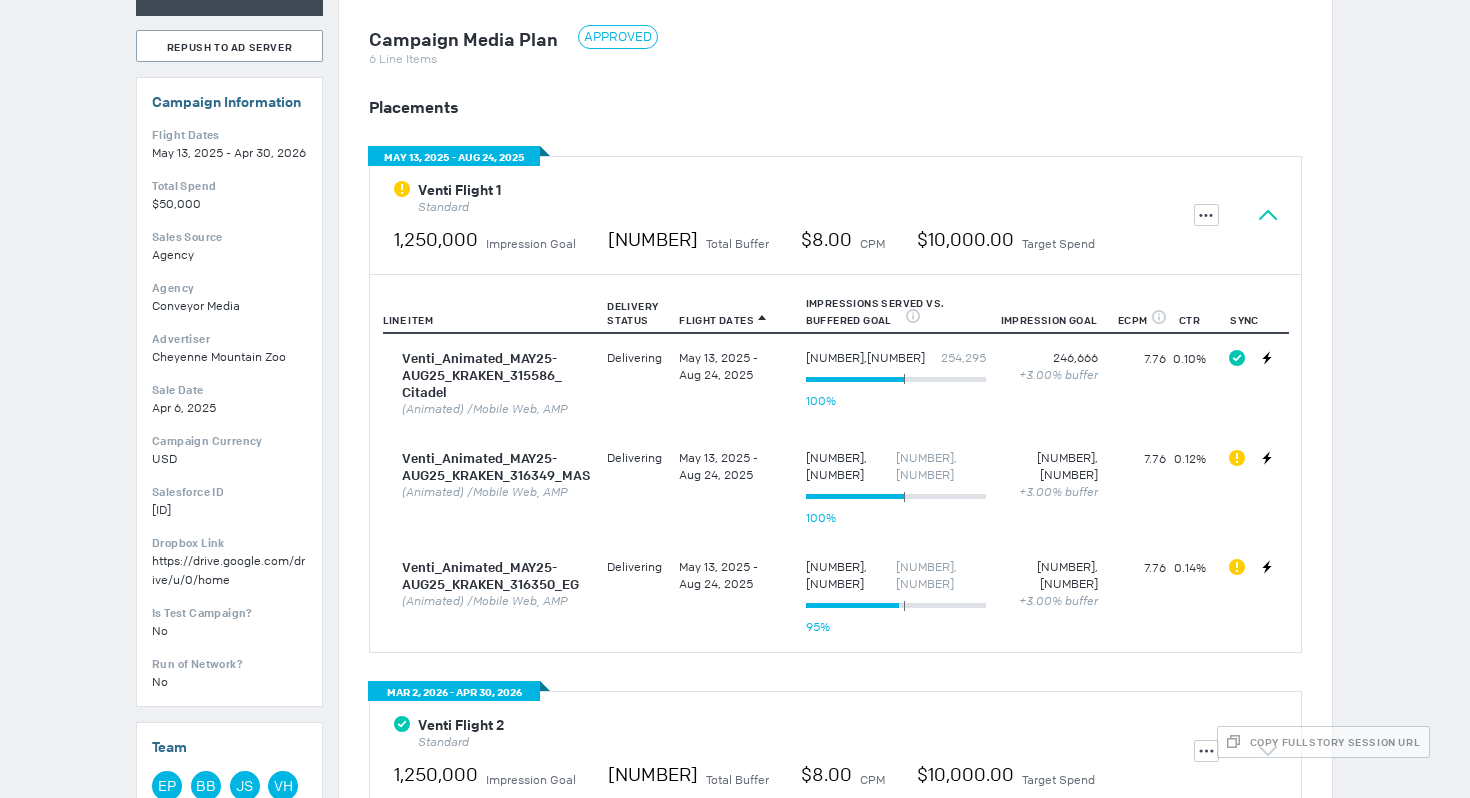 scroll, scrollTop: 127, scrollLeft: 0, axis: vertical 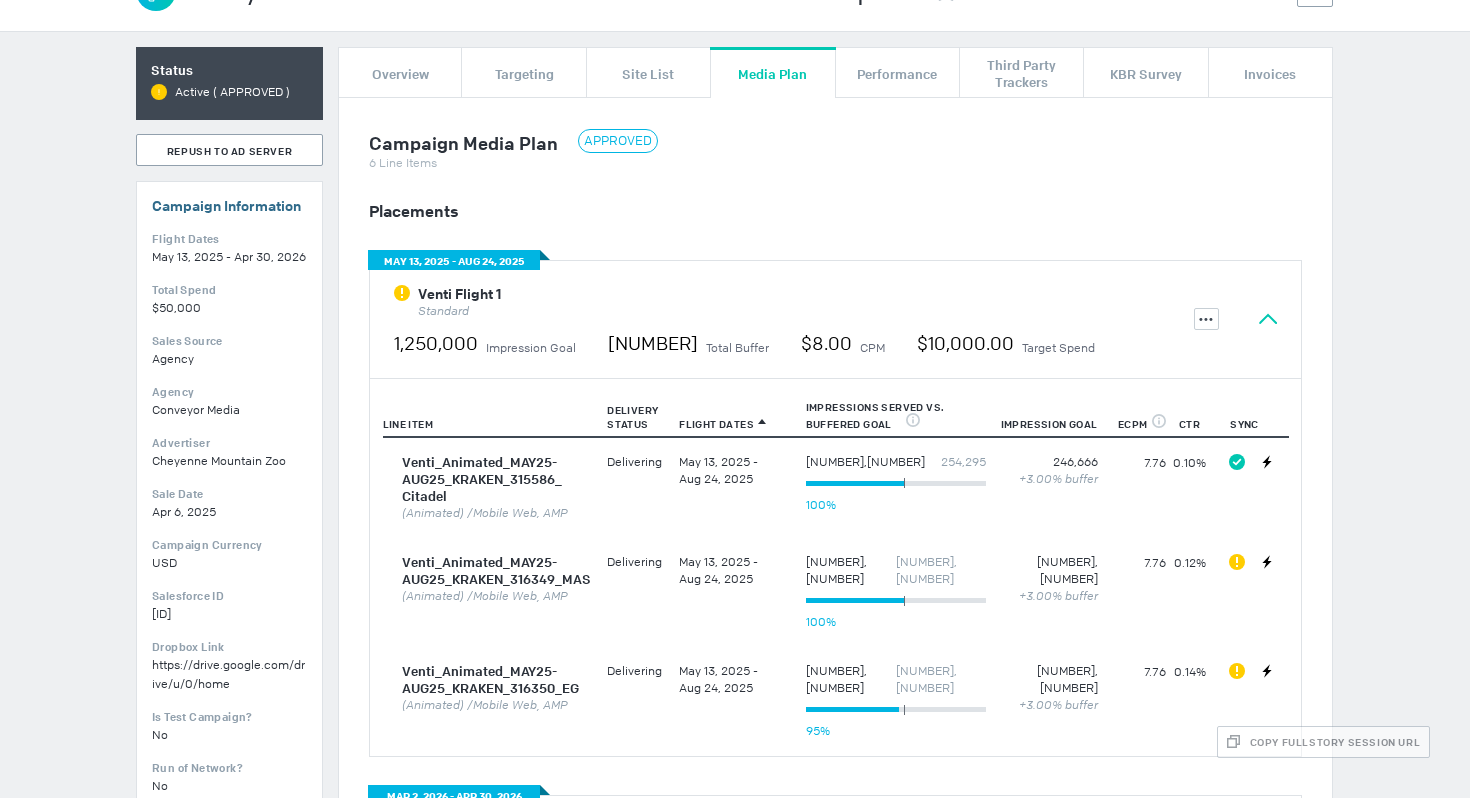 click on "Repush Required One or more line items are not synced with the Ad Server. Please repush Venti Flight 1 Standard 1,250,000 Impression Goal +38,660 Total Buffer $8.00 CPM $10,000.00 Target Spend   Actions" at bounding box center [835, 319] 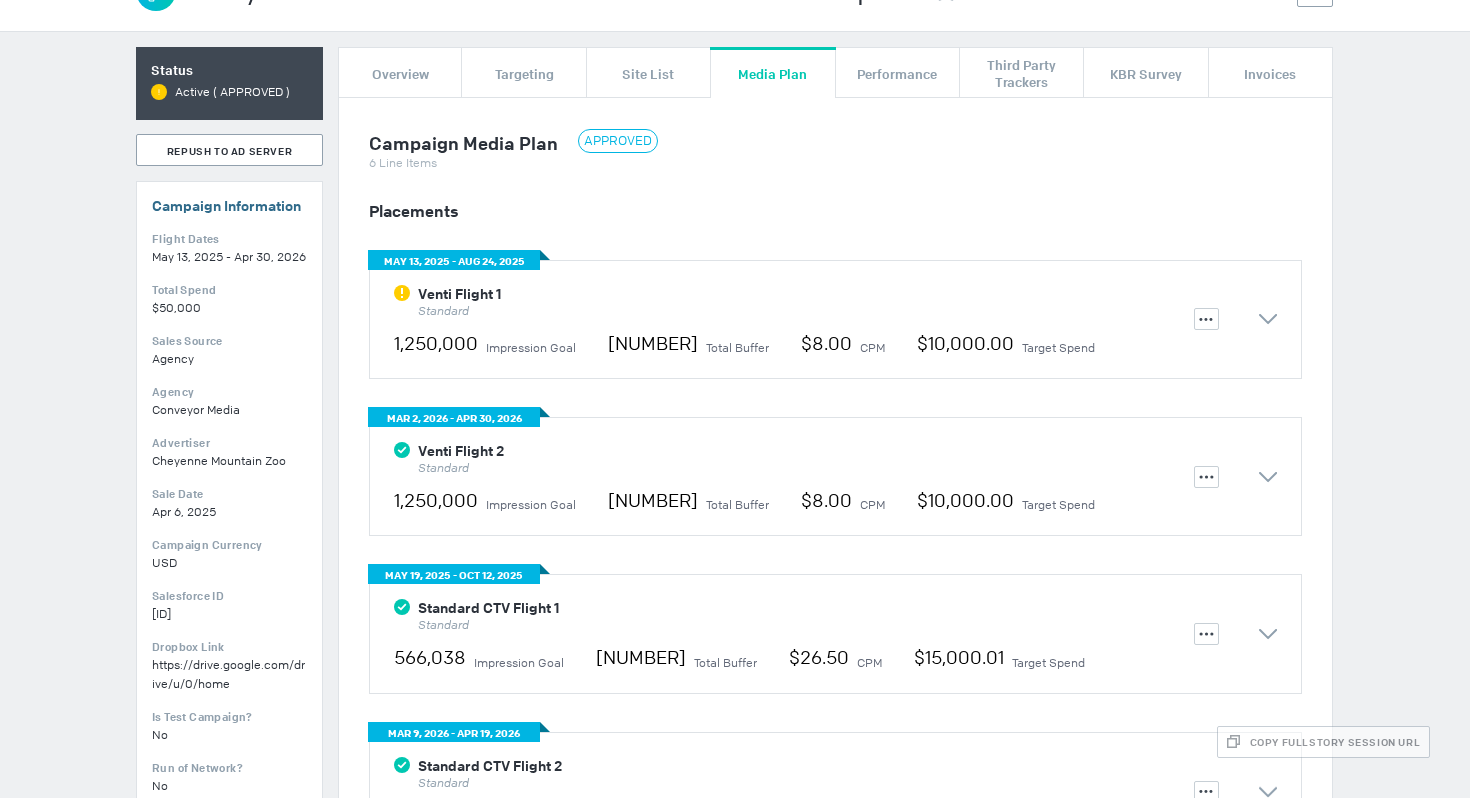 scroll, scrollTop: 0, scrollLeft: 0, axis: both 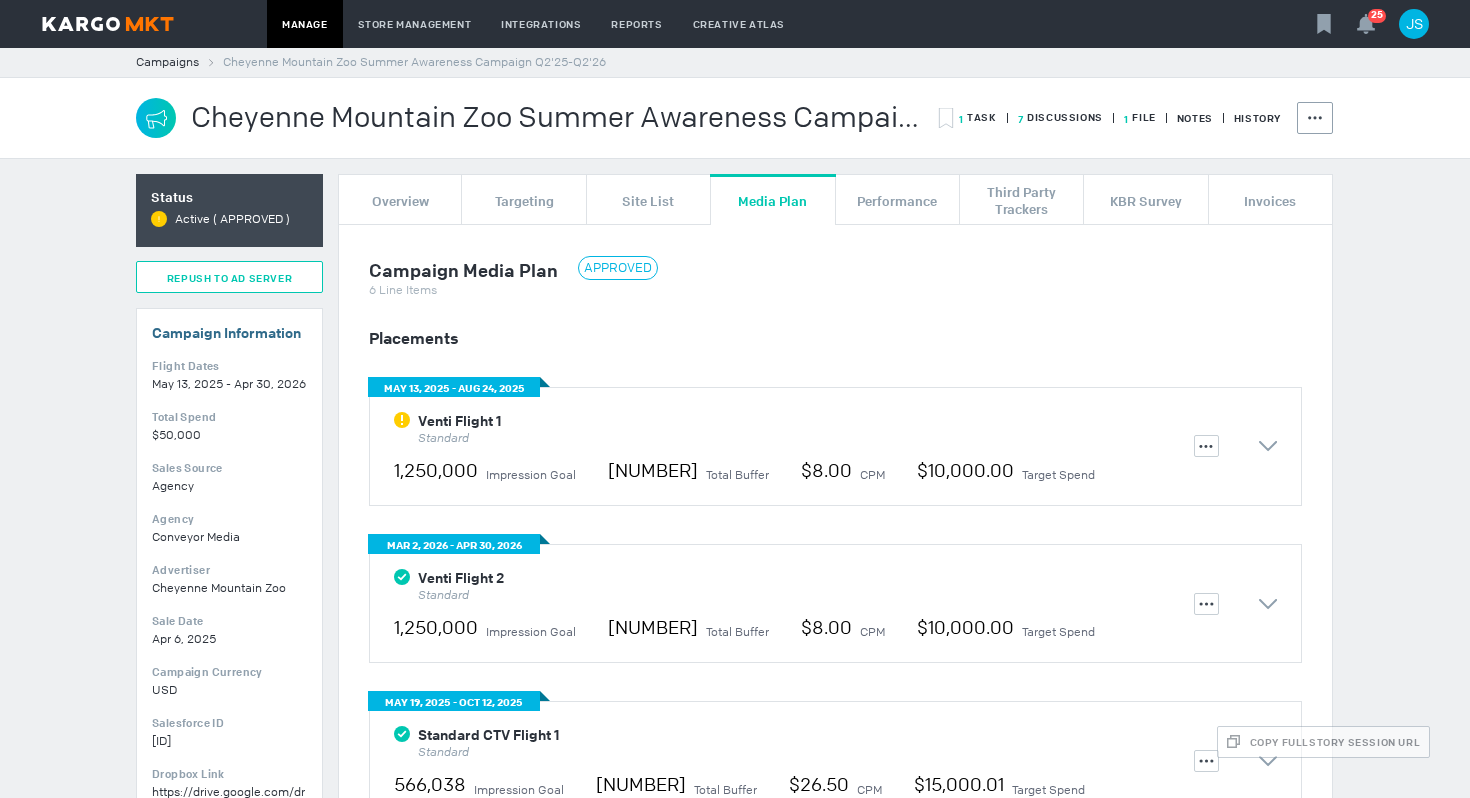 click on "Repush to Ad Server" at bounding box center (229, 277) 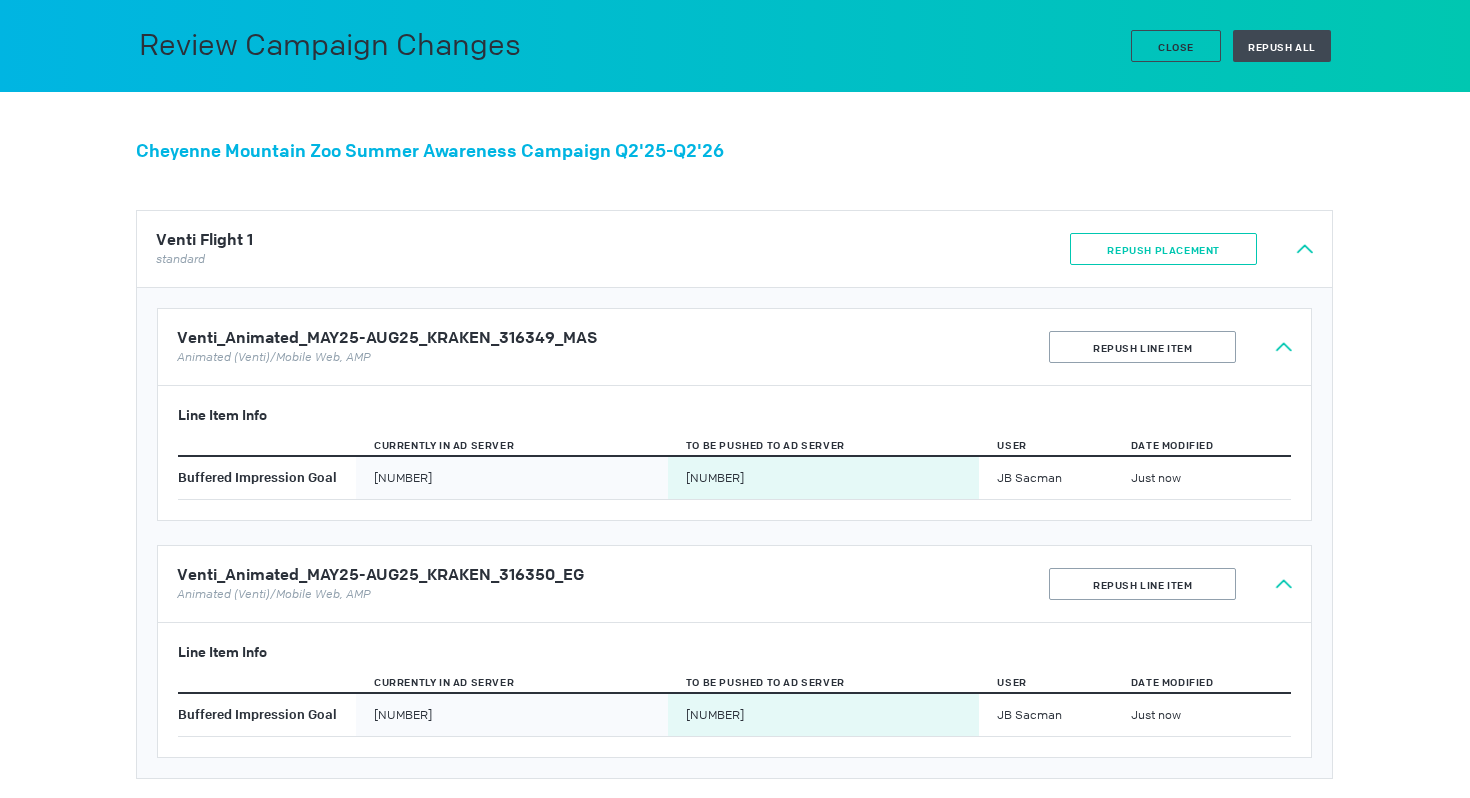 click on "Repush Placement" at bounding box center (1163, 249) 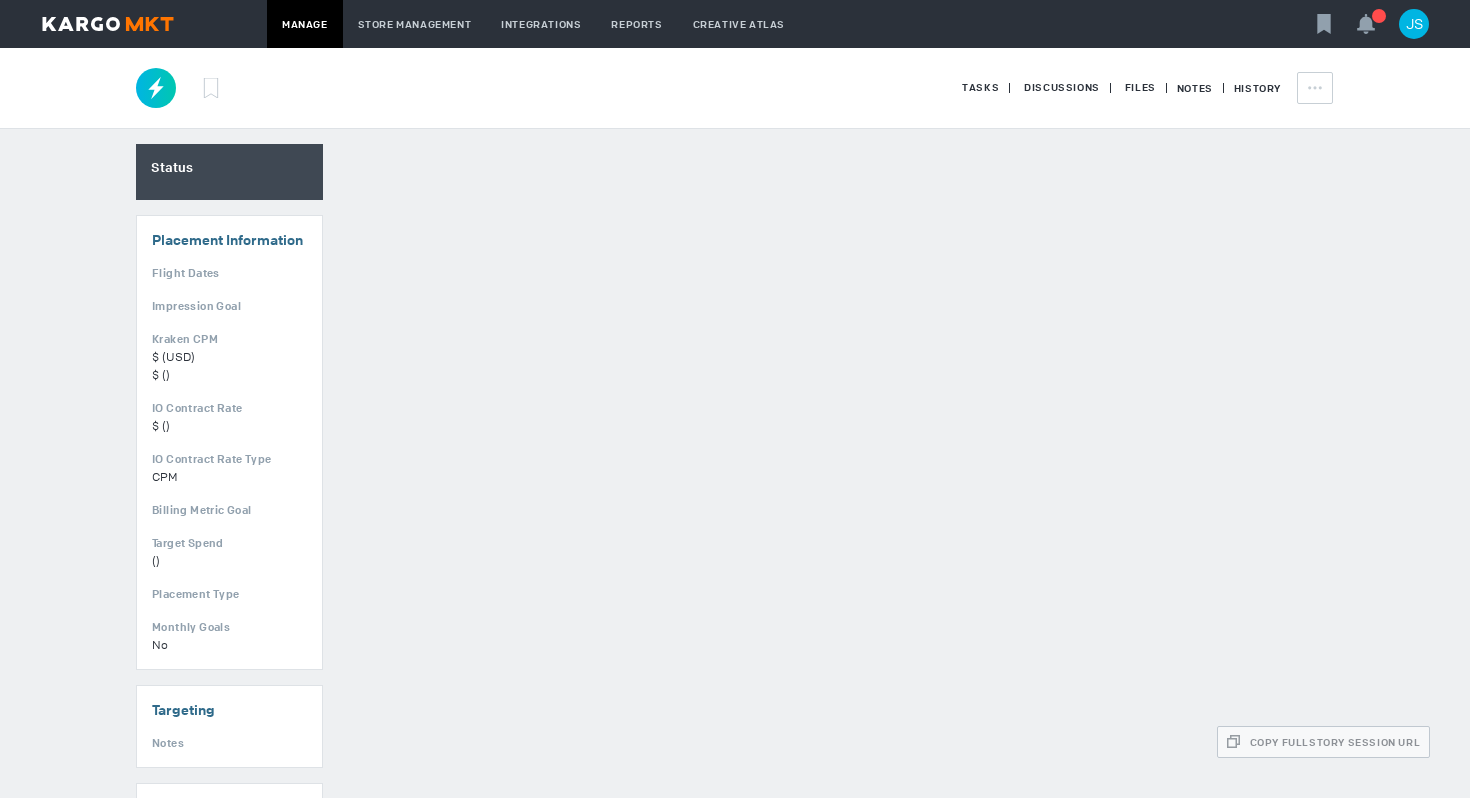 scroll, scrollTop: 0, scrollLeft: 0, axis: both 